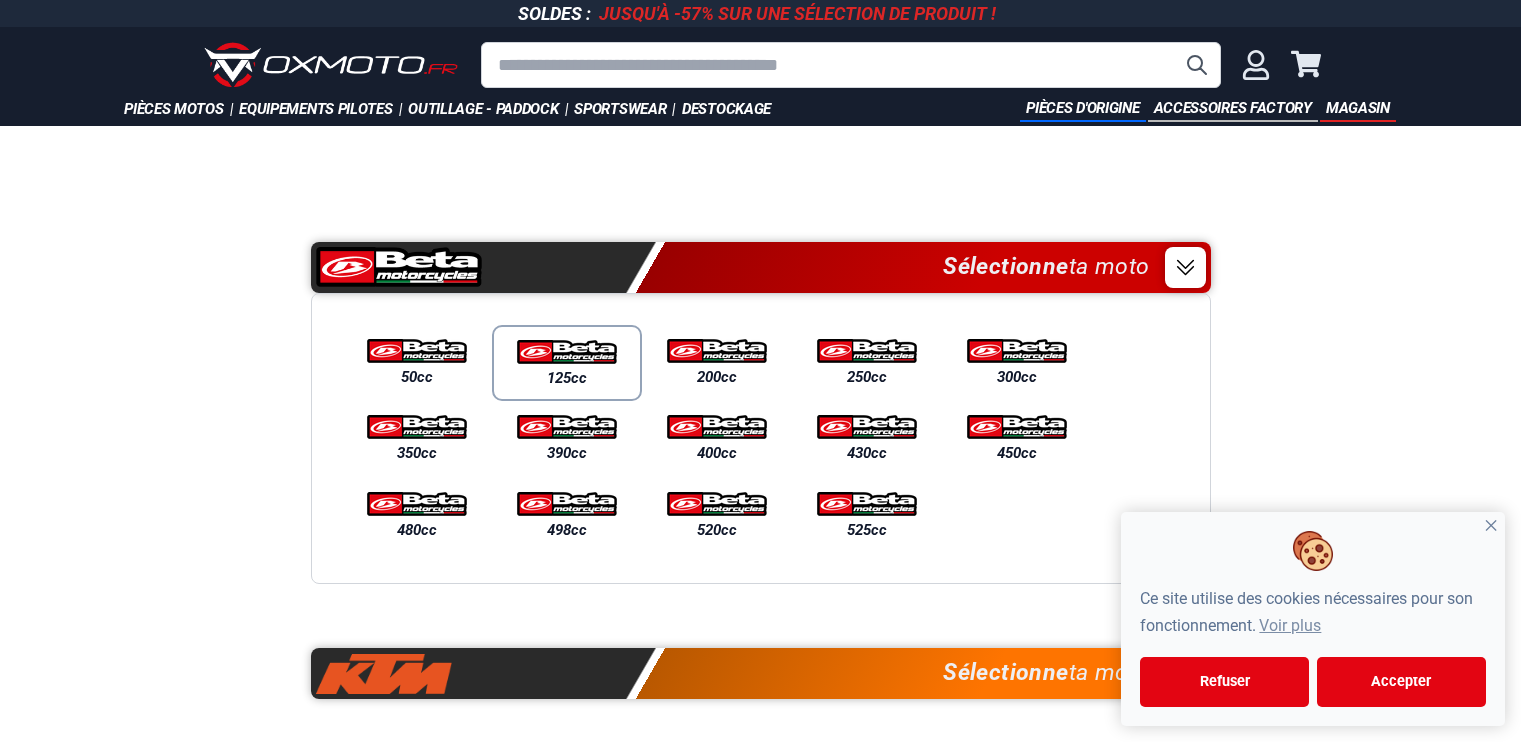 scroll, scrollTop: 0, scrollLeft: 0, axis: both 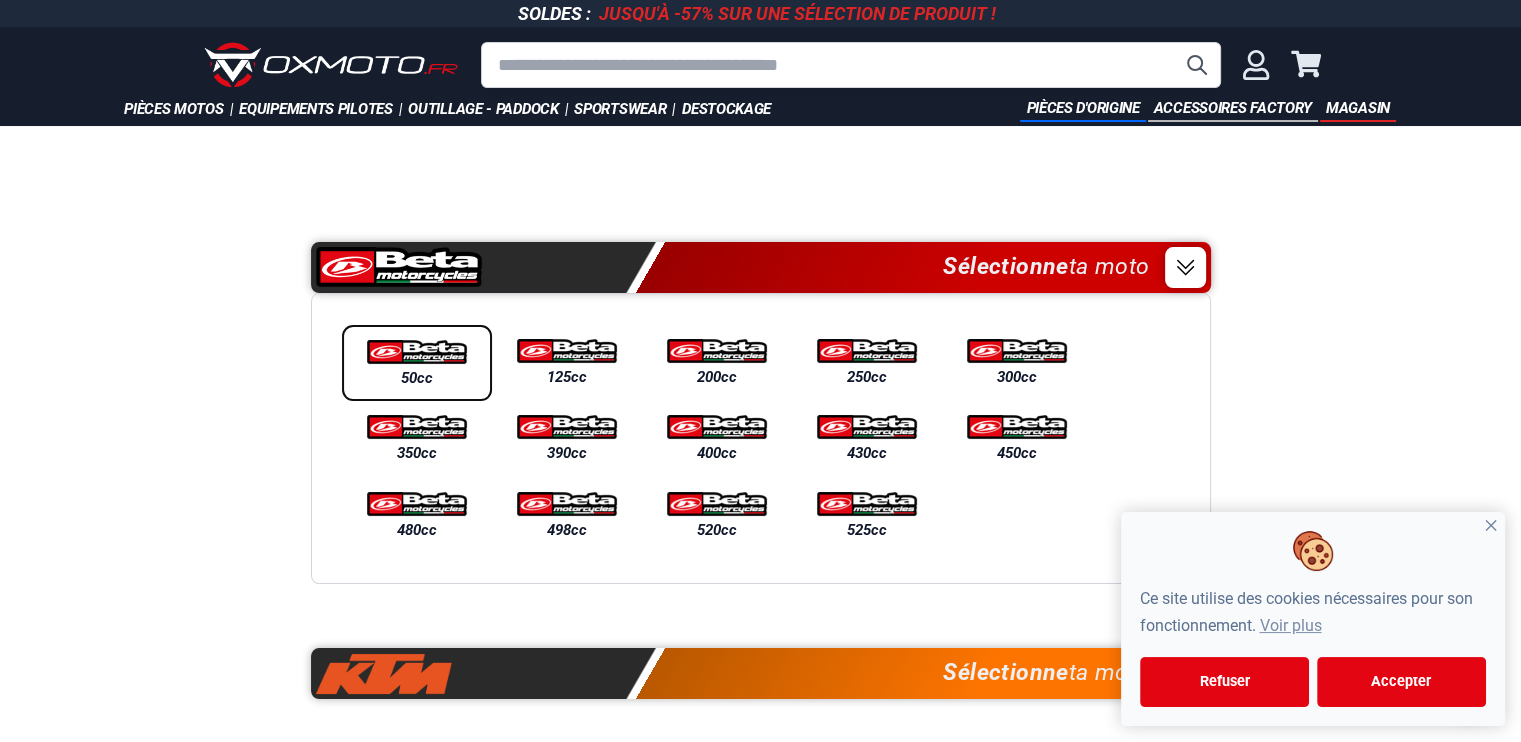 click at bounding box center (417, 352) 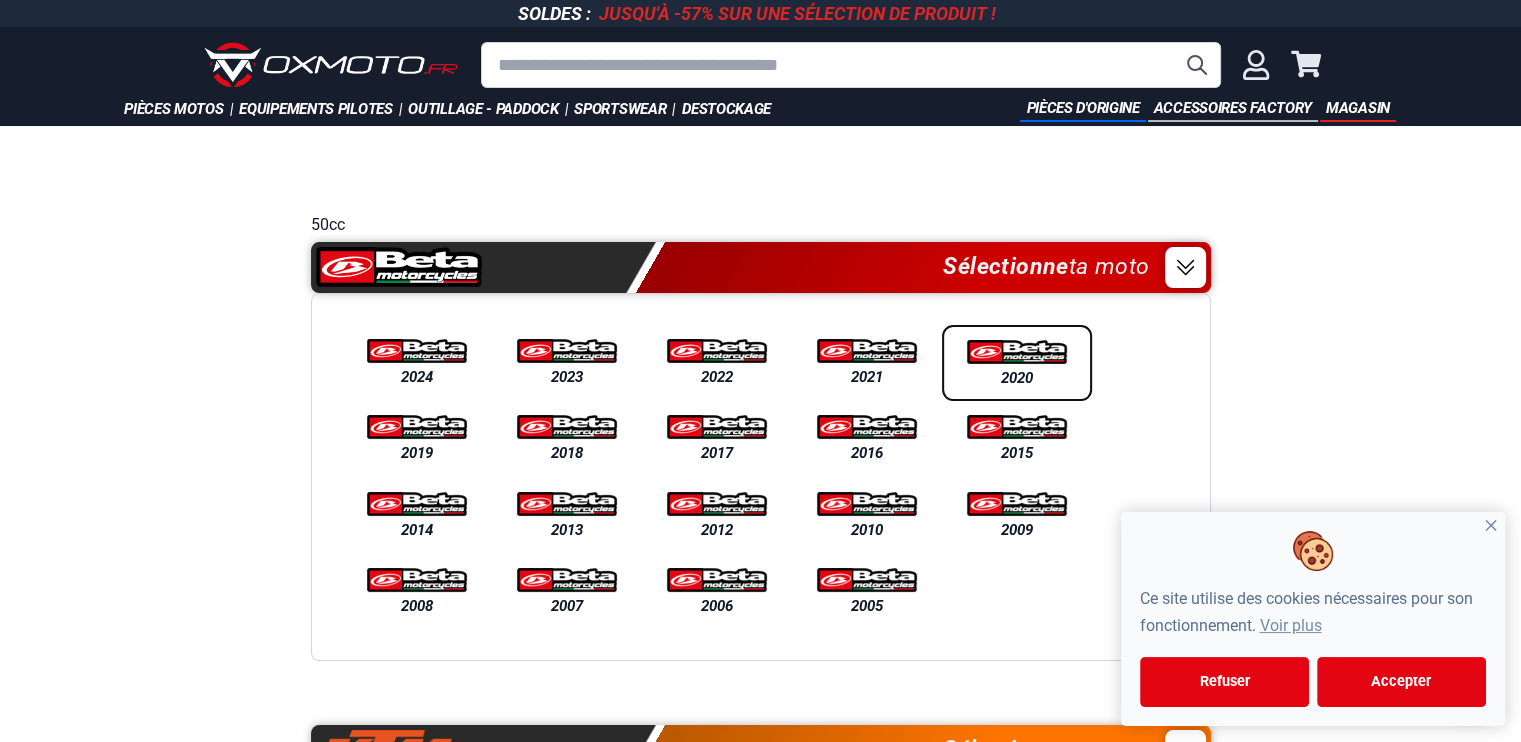 click at bounding box center (1017, 352) 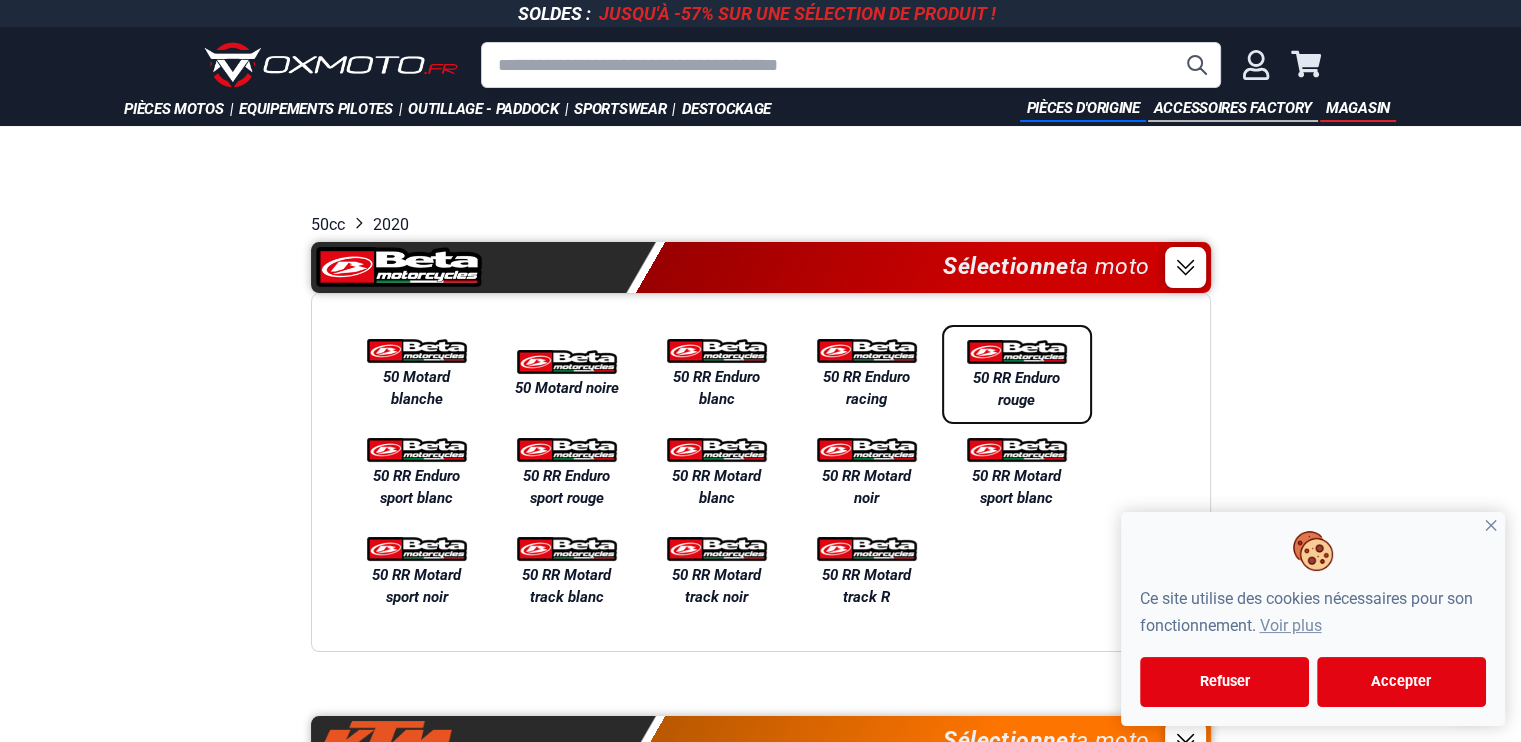 click on "50 RR Enduro rouge" at bounding box center [1017, 389] 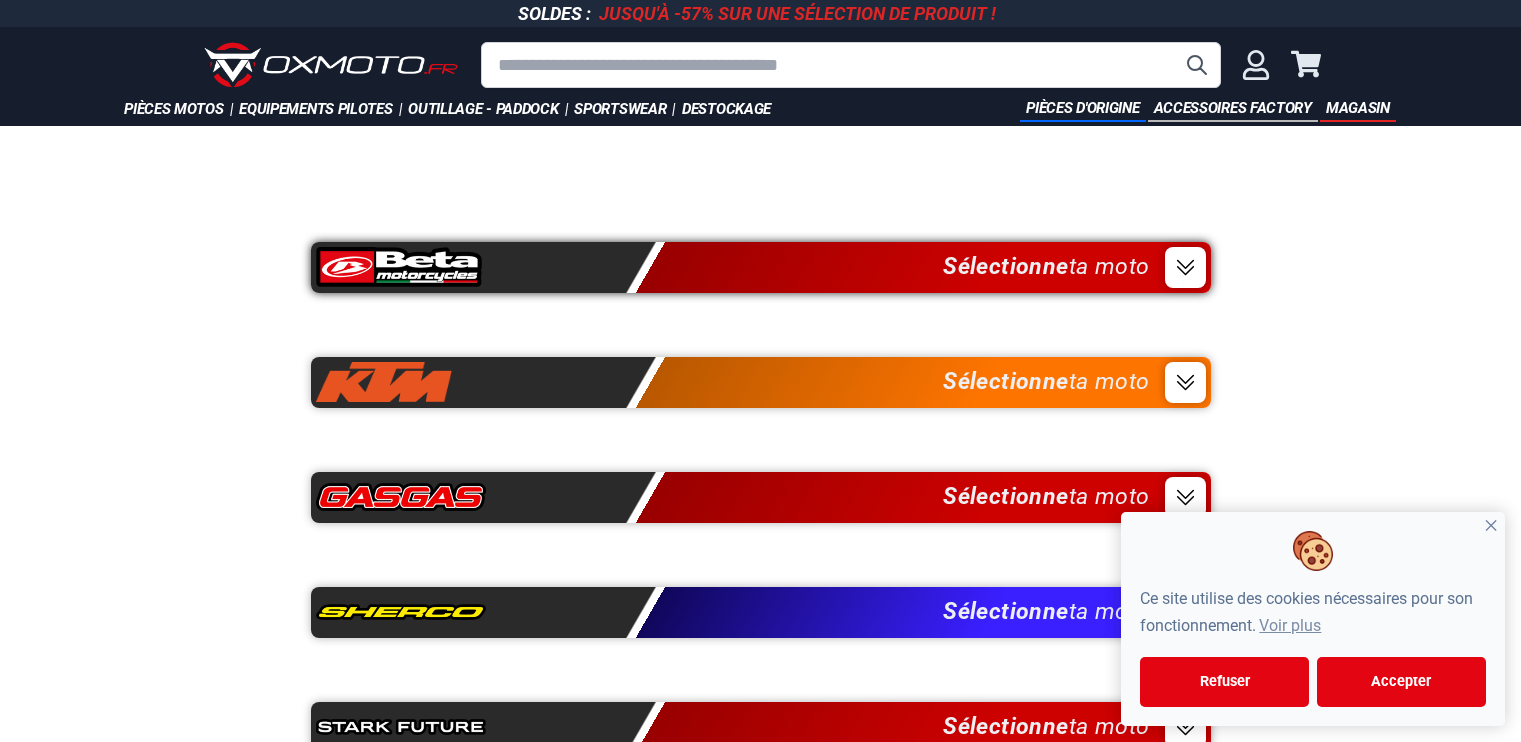 scroll, scrollTop: 0, scrollLeft: 0, axis: both 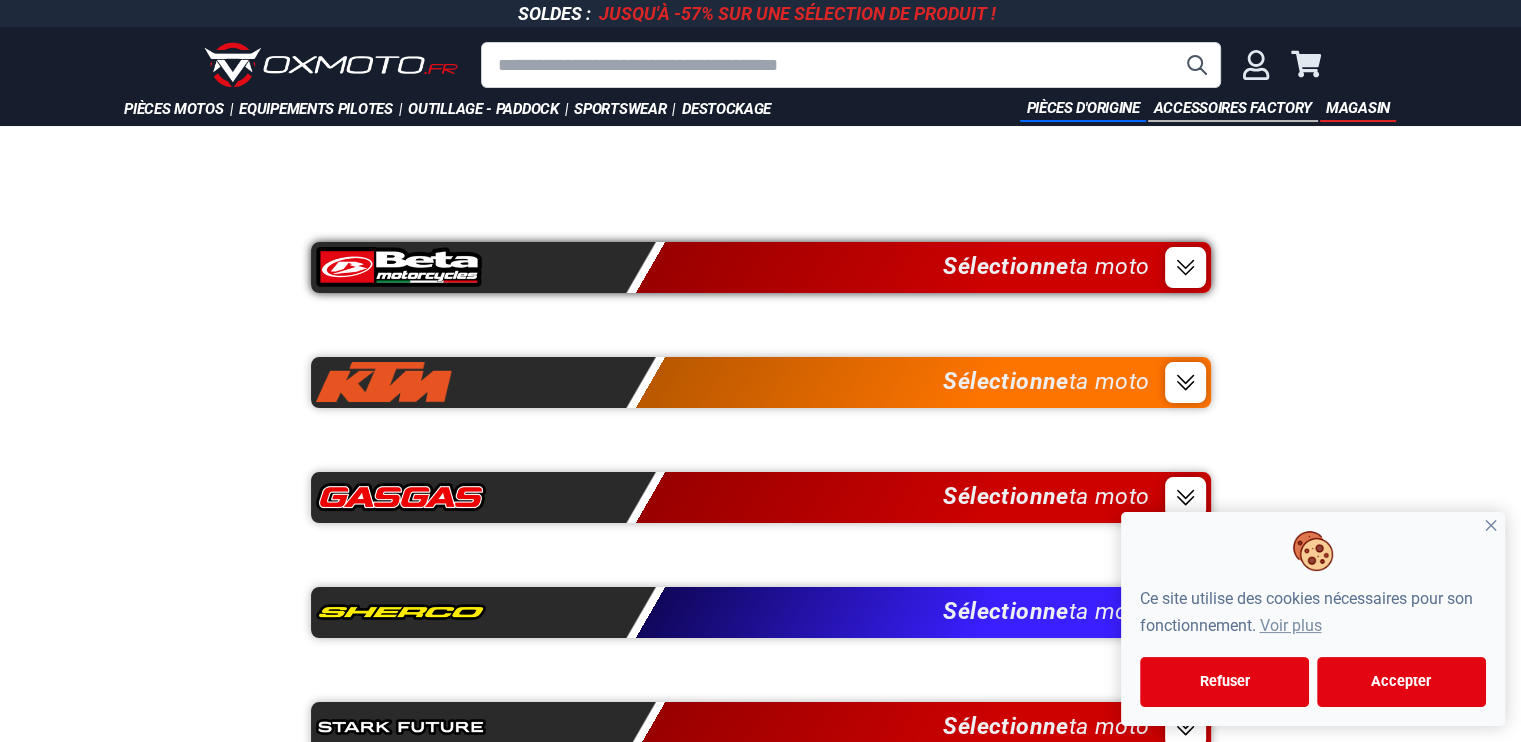 click on "Sélectionne  ta moto" at bounding box center (761, 267) 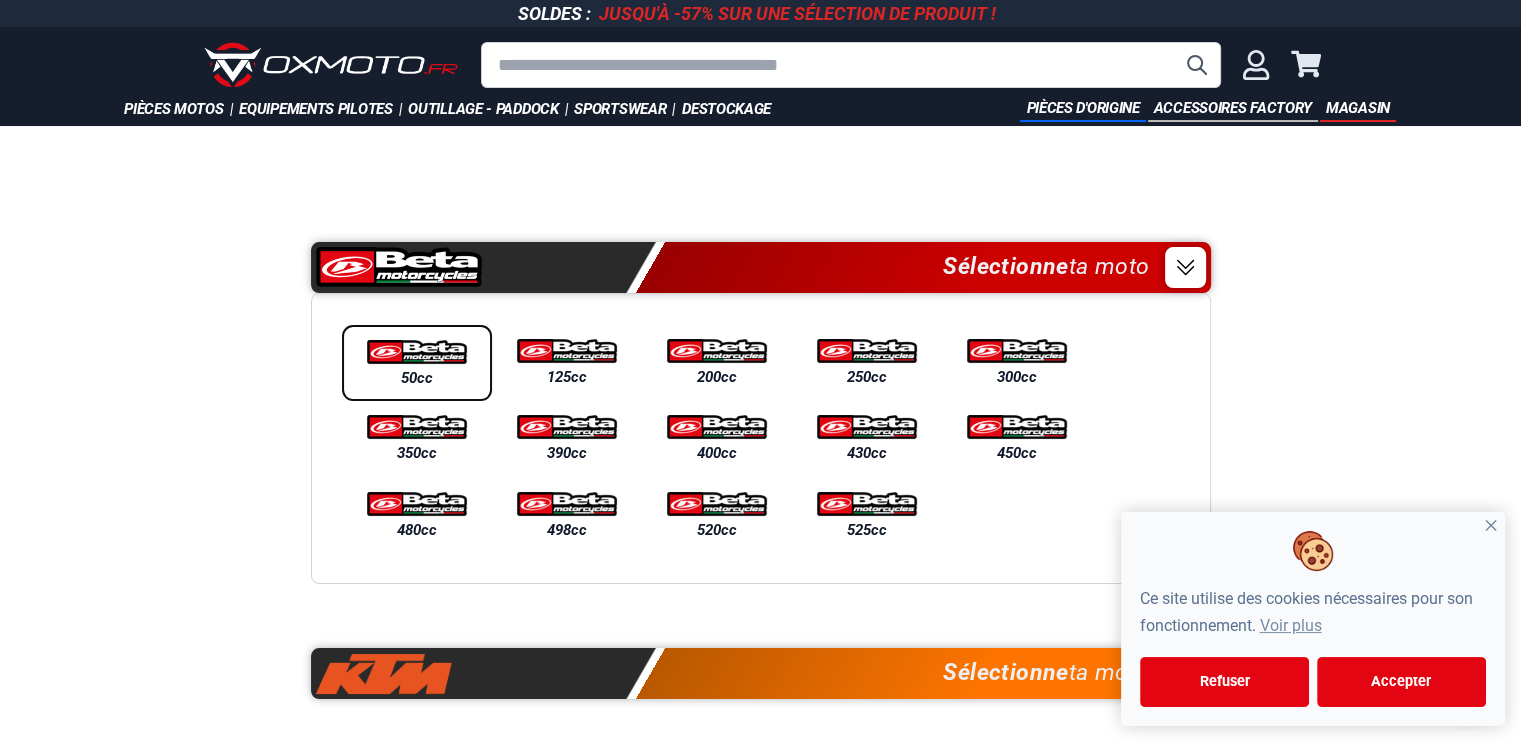 click on "50cc" at bounding box center (417, 378) 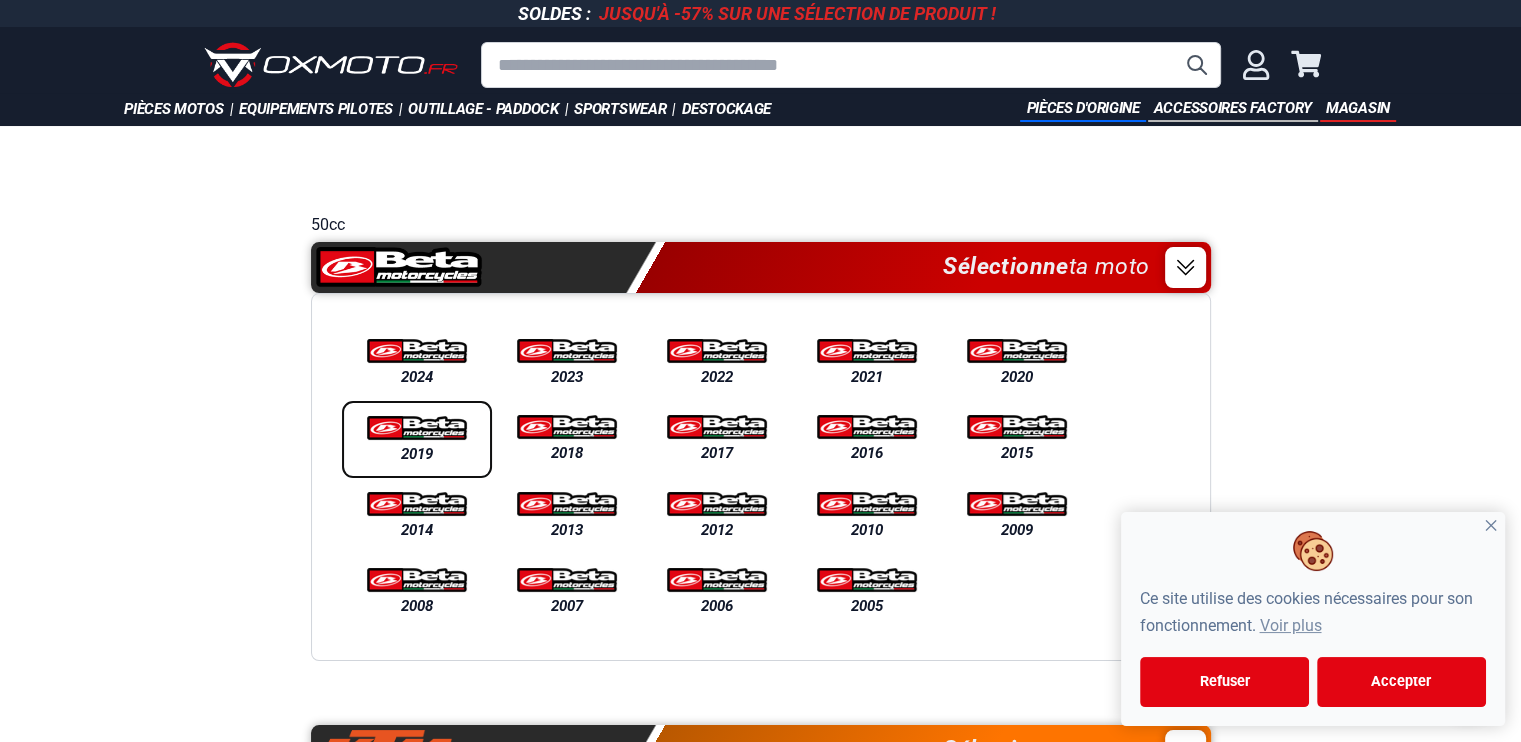 click at bounding box center [417, 428] 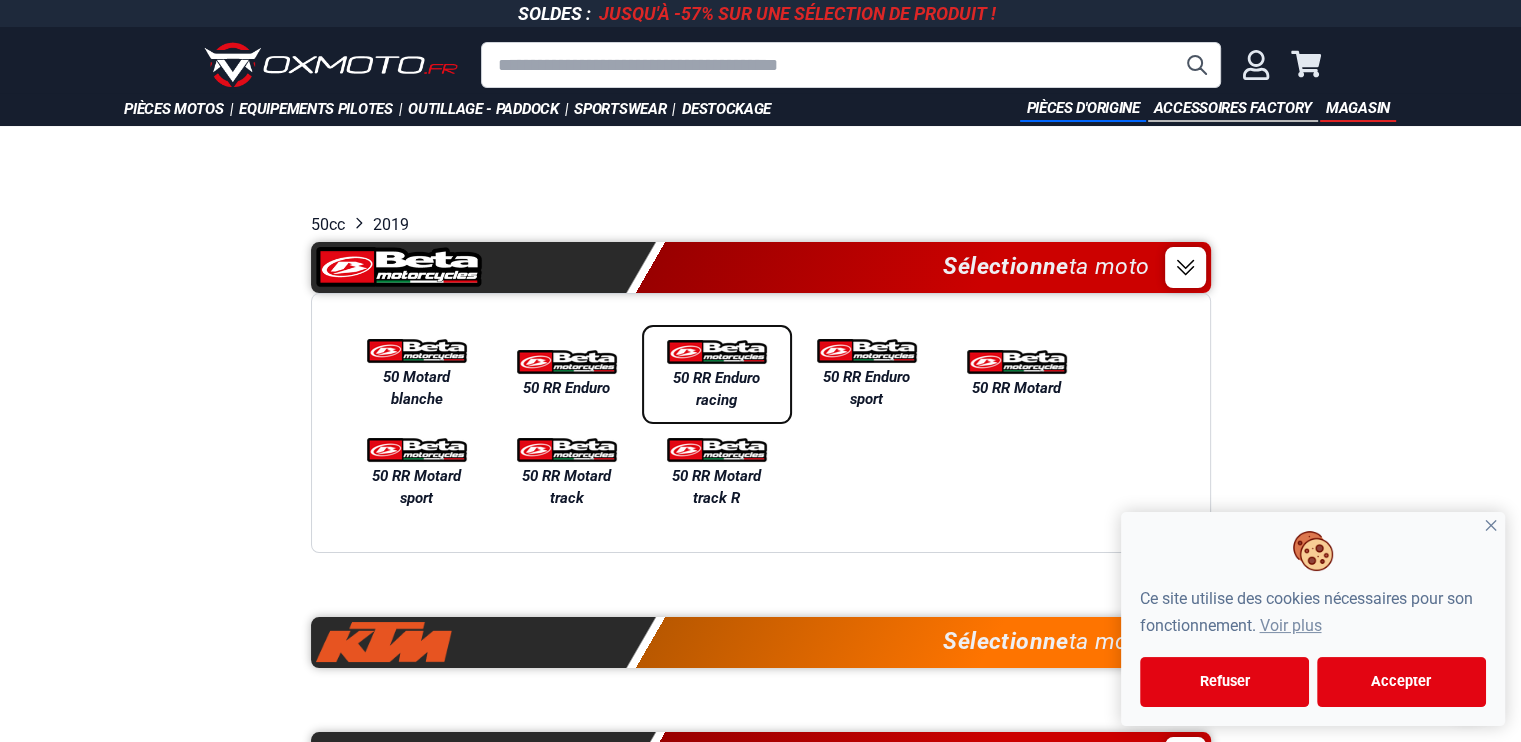 click on "50 RR Enduro racing" at bounding box center [717, 389] 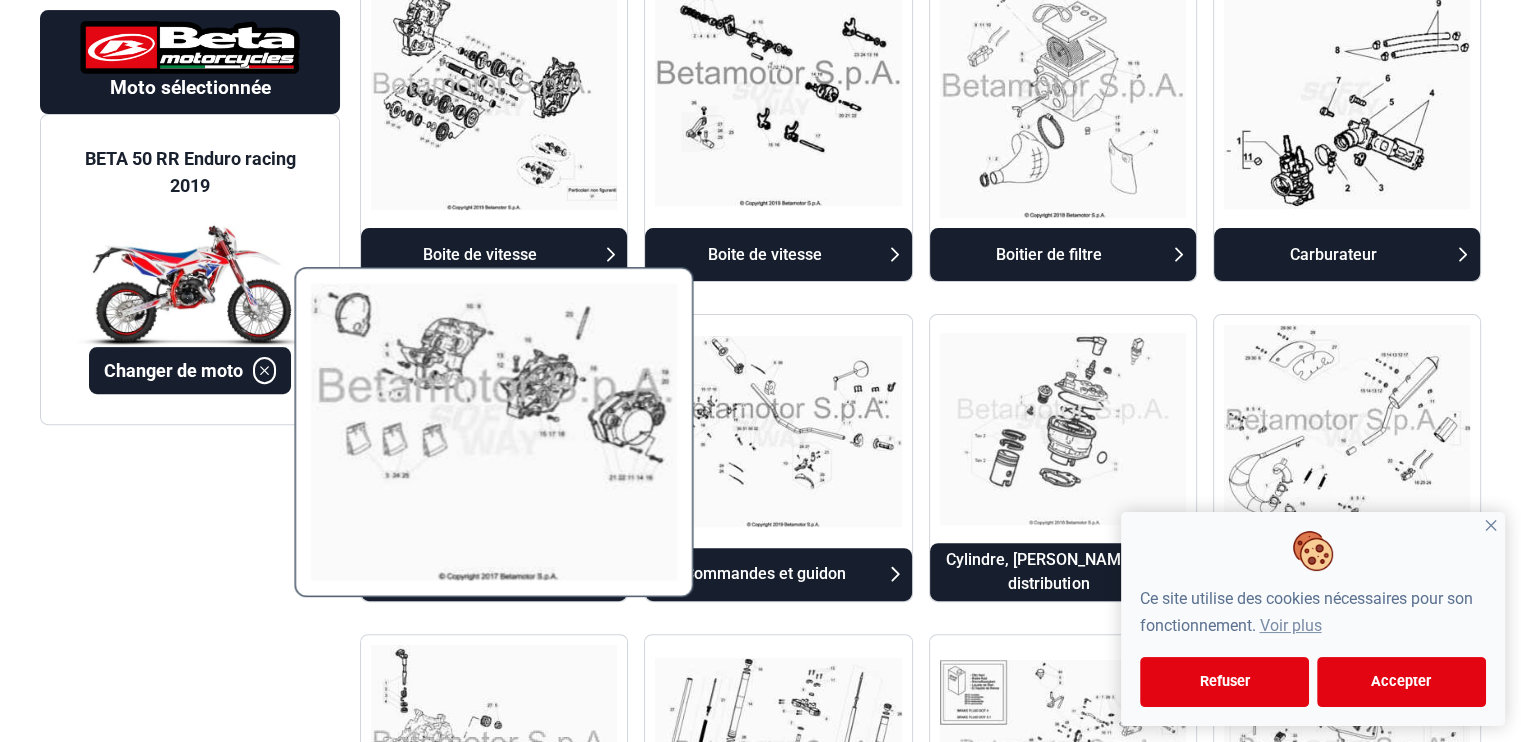 scroll, scrollTop: 700, scrollLeft: 0, axis: vertical 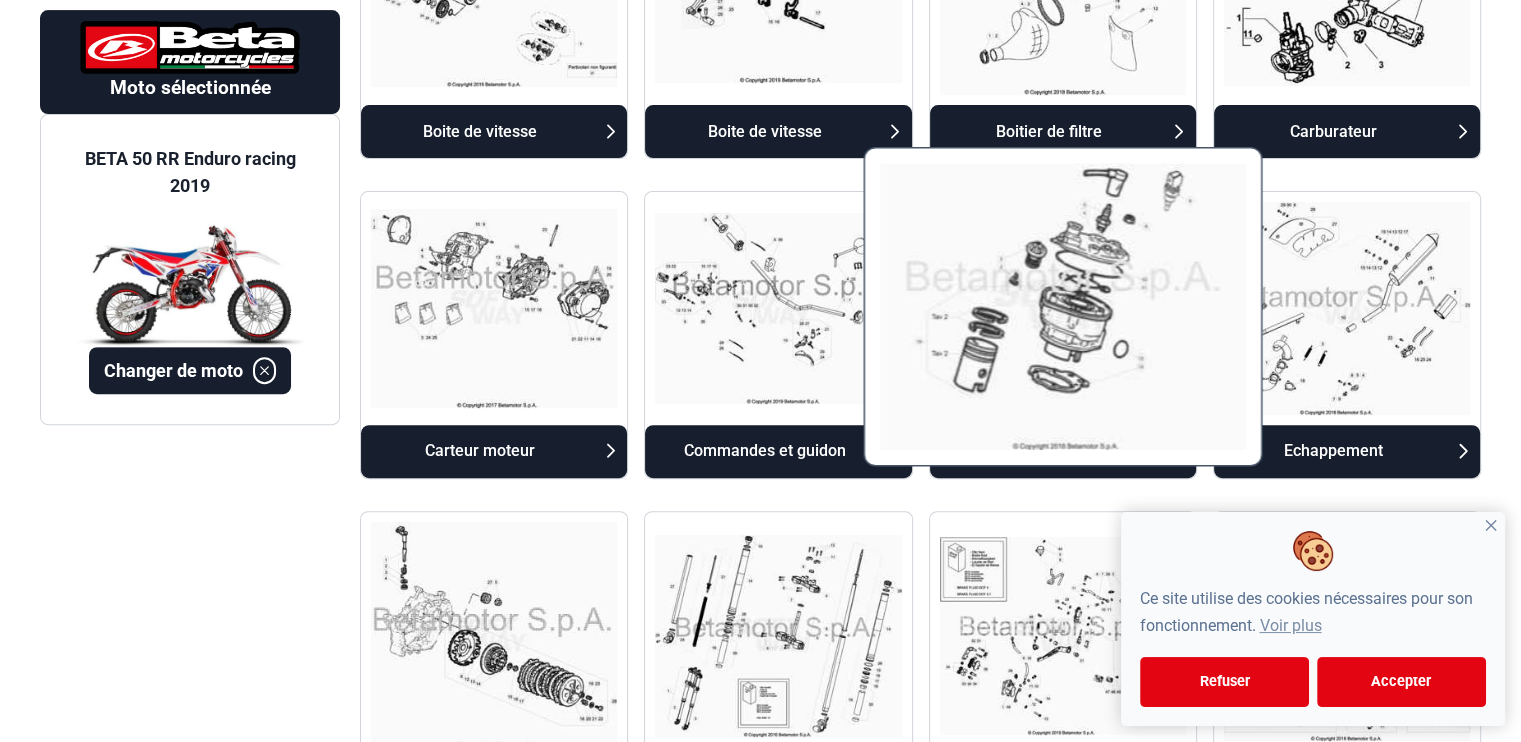 click at bounding box center [1062, 306] 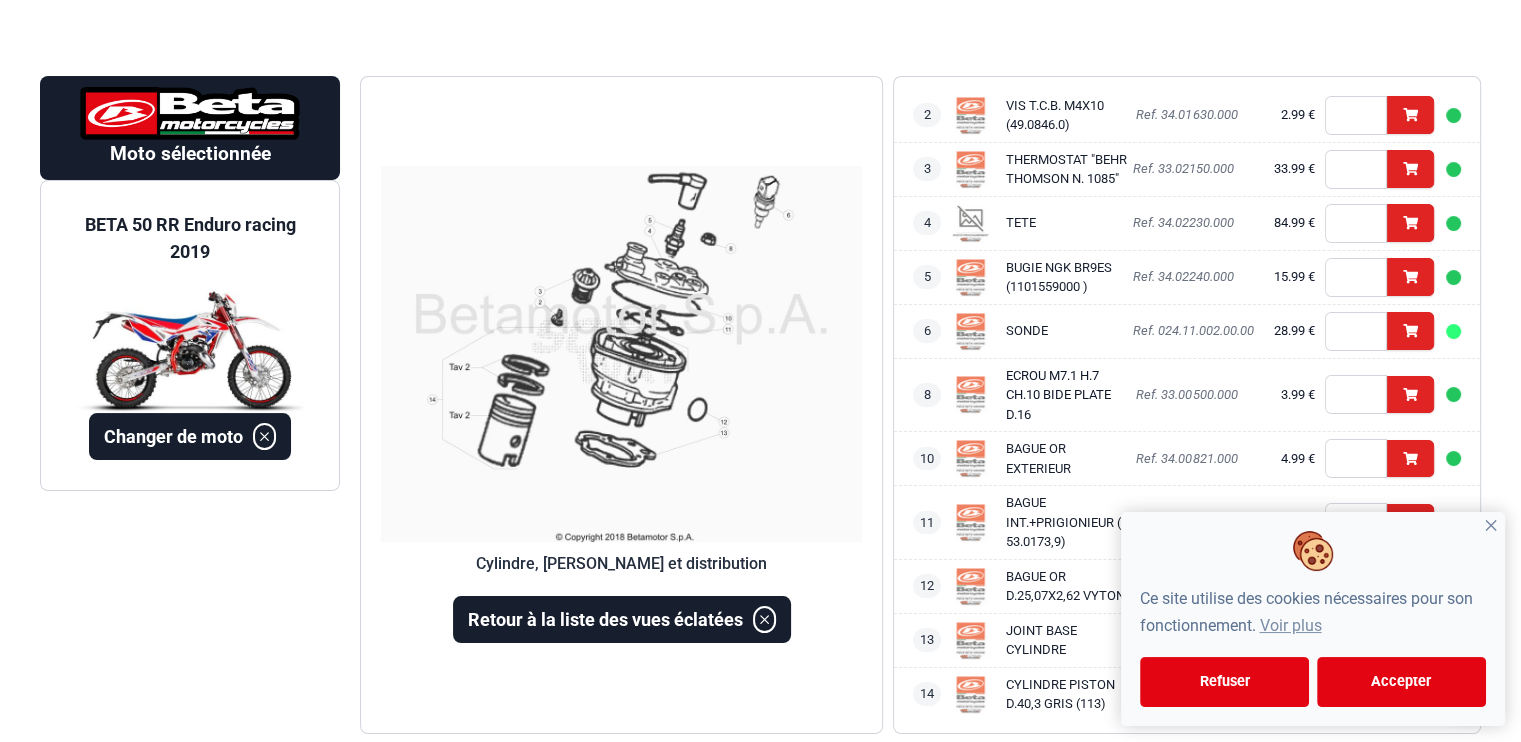 scroll, scrollTop: 92, scrollLeft: 0, axis: vertical 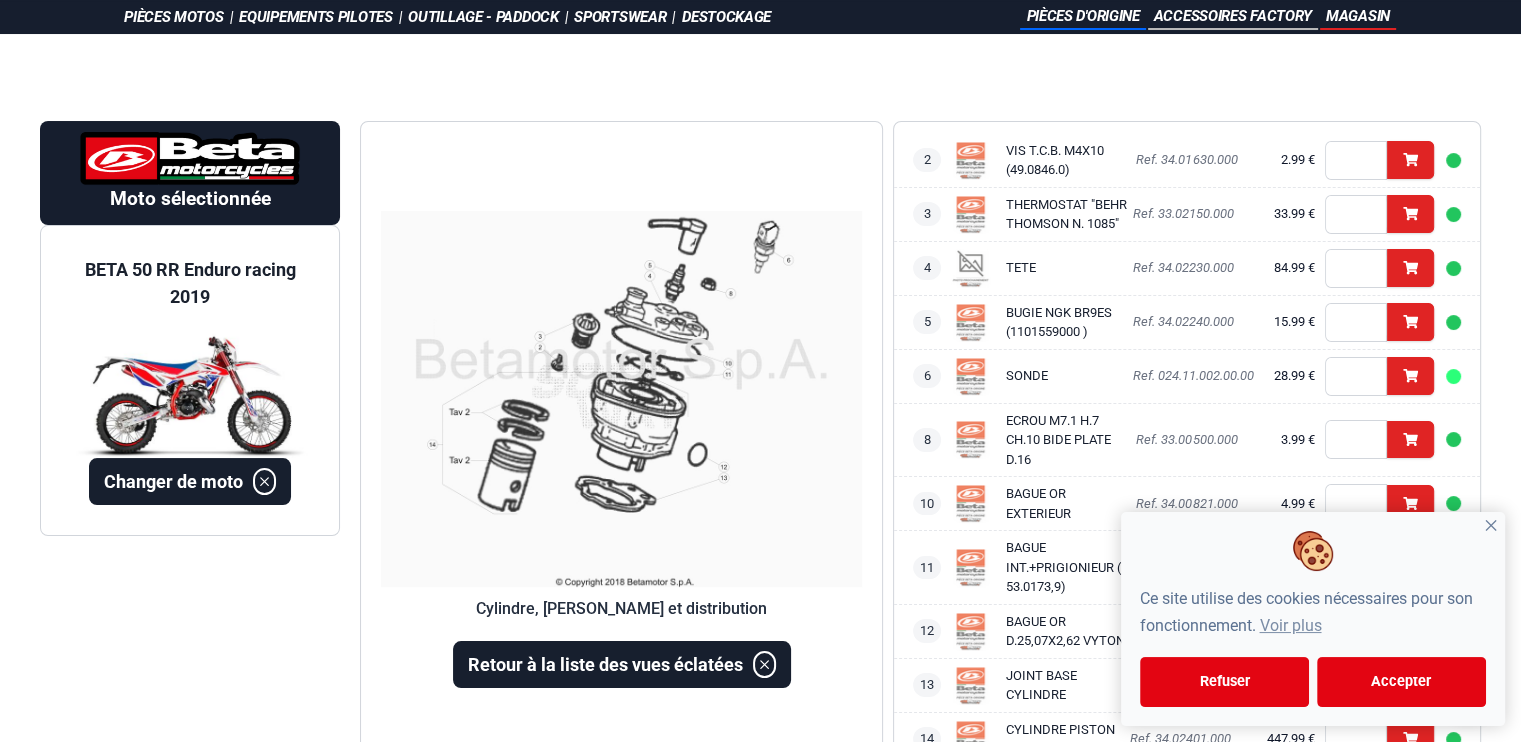 click at bounding box center [621, 399] 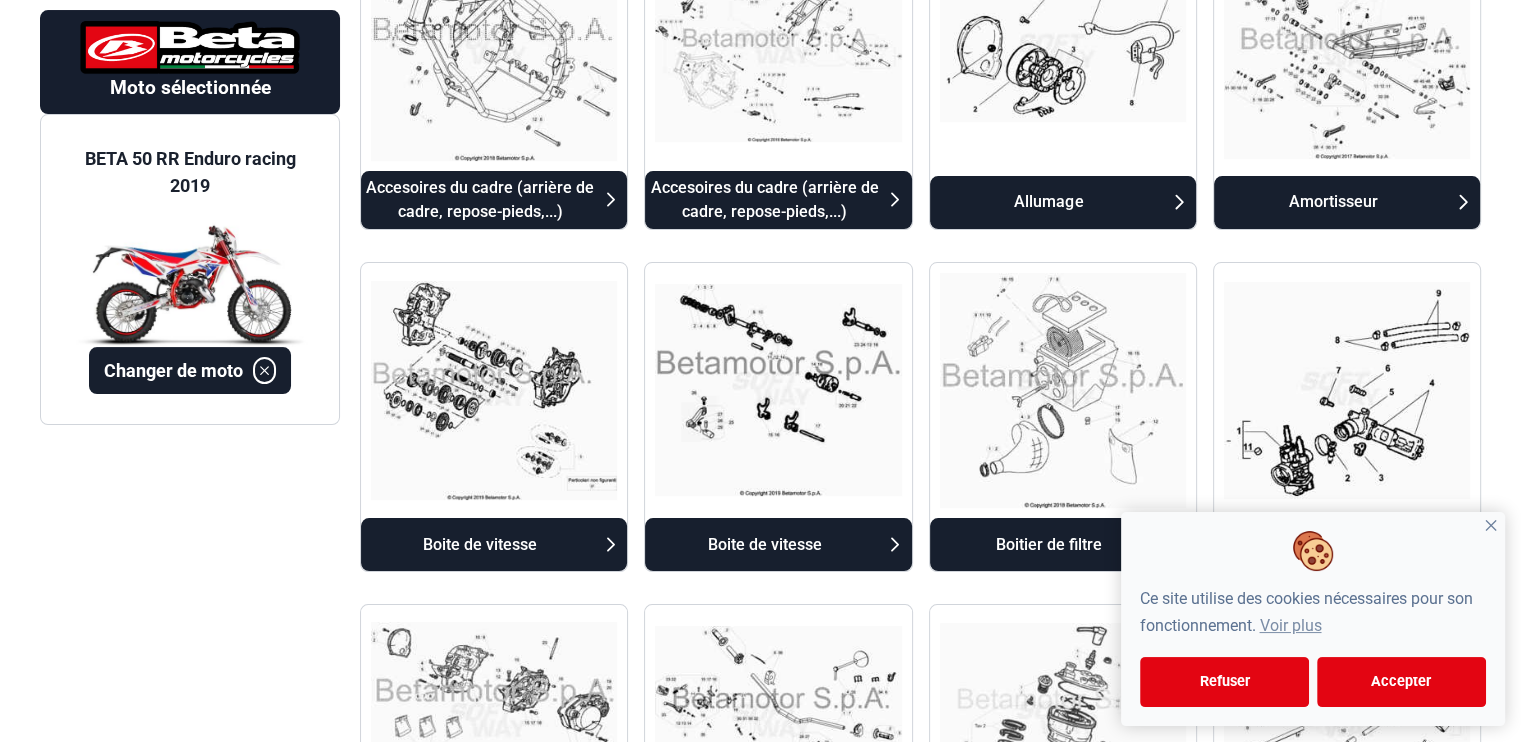 scroll, scrollTop: 559, scrollLeft: 0, axis: vertical 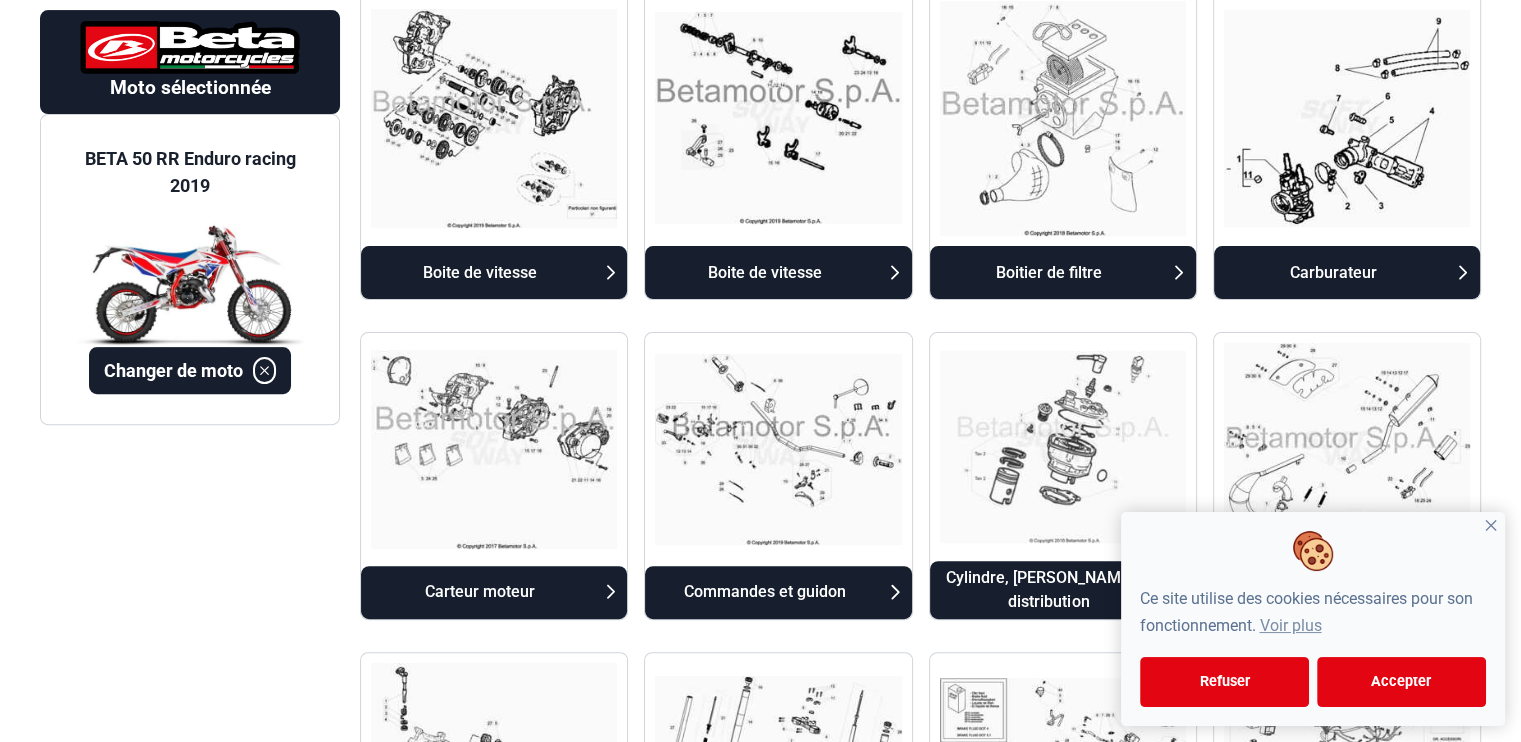click on "Ce site utilise des cookies nécessaires pour son fonctionnement.  Voir plus Refuser Accepter ✕" at bounding box center [1313, 619] 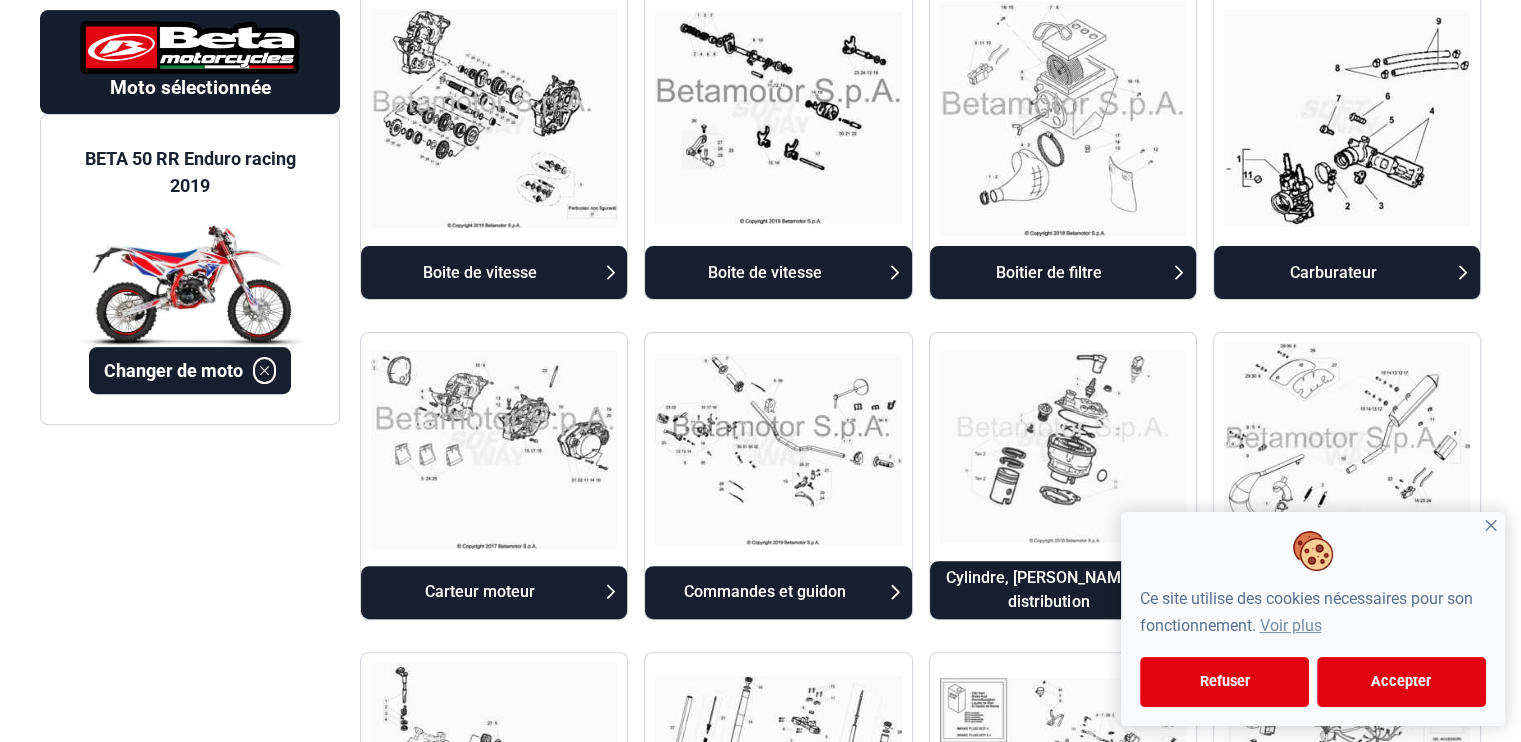 click on "✕" at bounding box center [1491, 526] 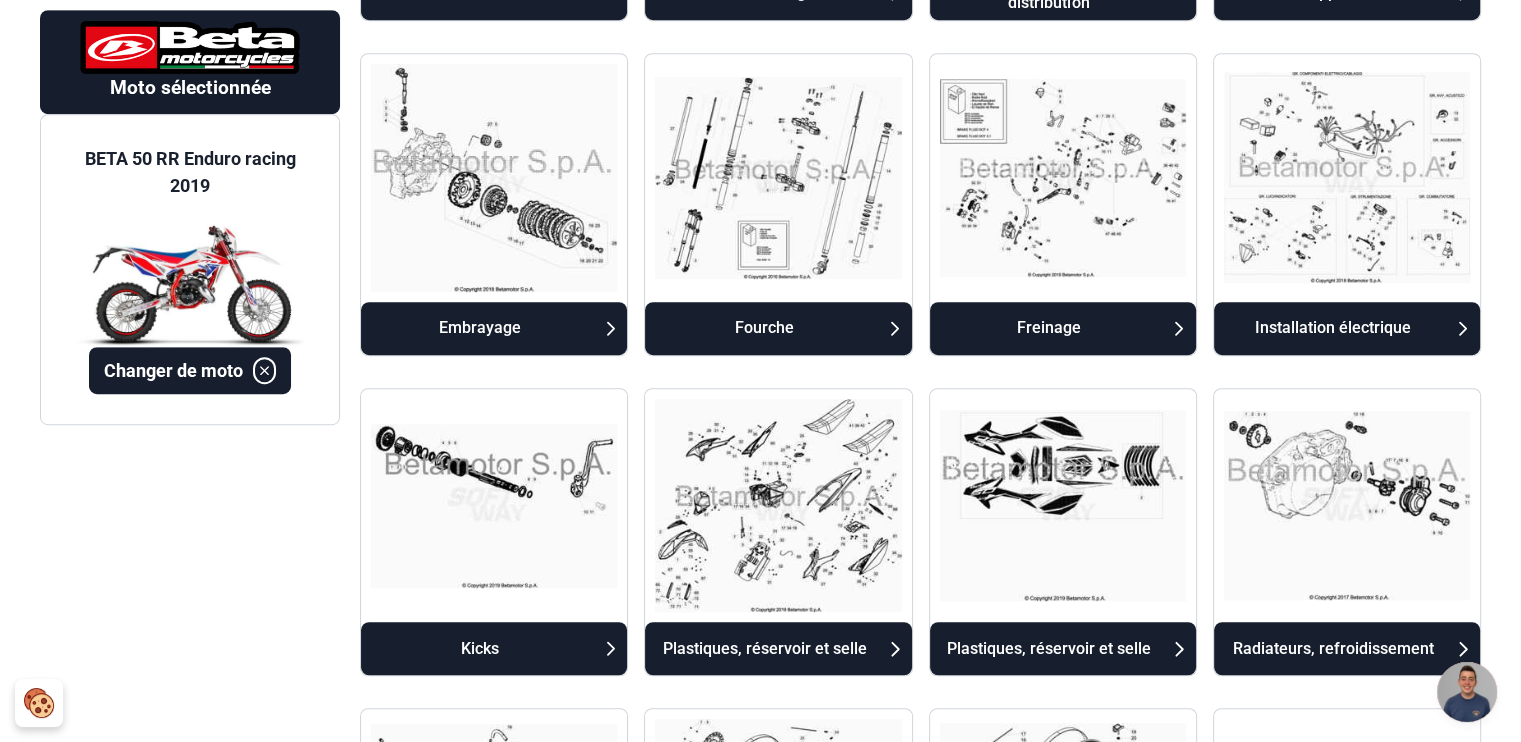 scroll, scrollTop: 1159, scrollLeft: 0, axis: vertical 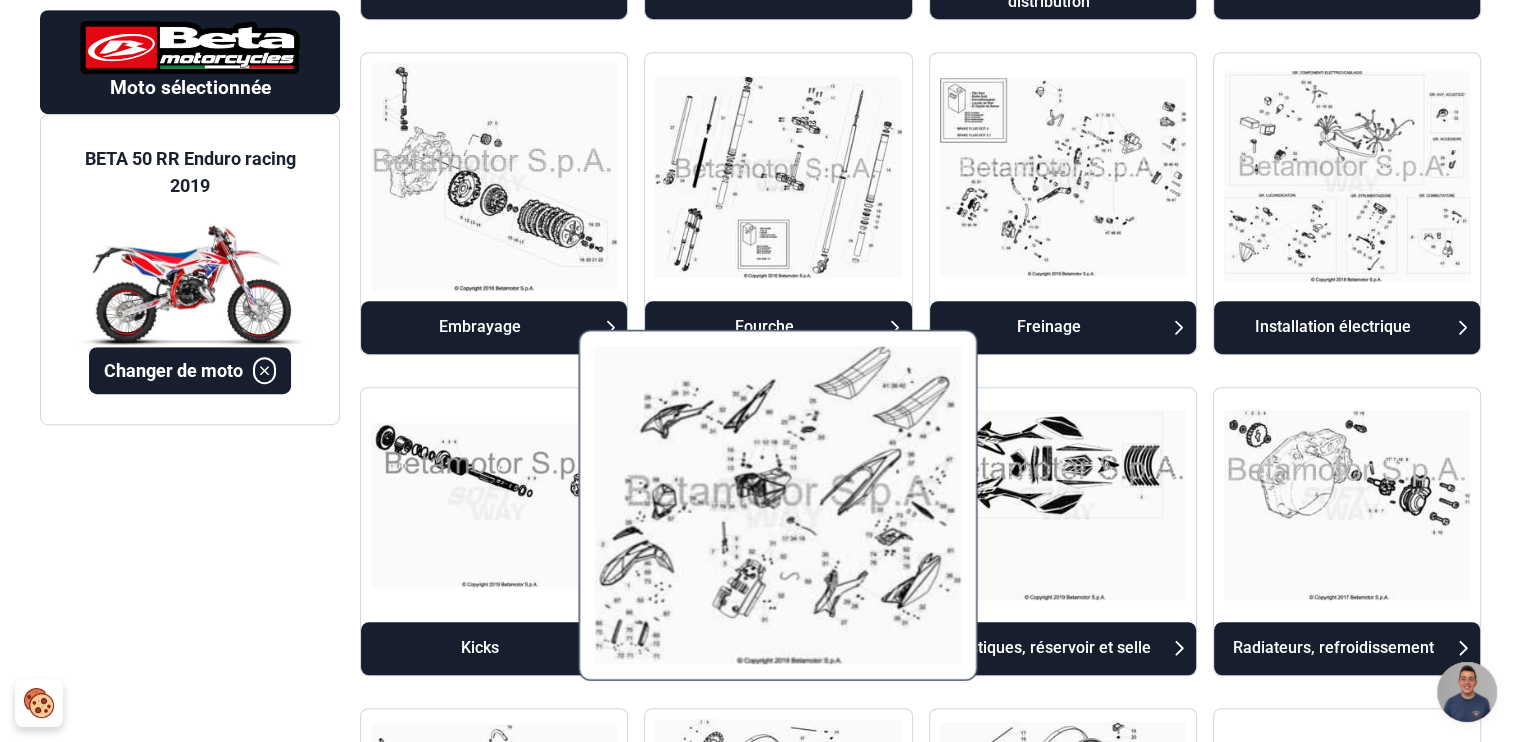 click at bounding box center (778, 505) 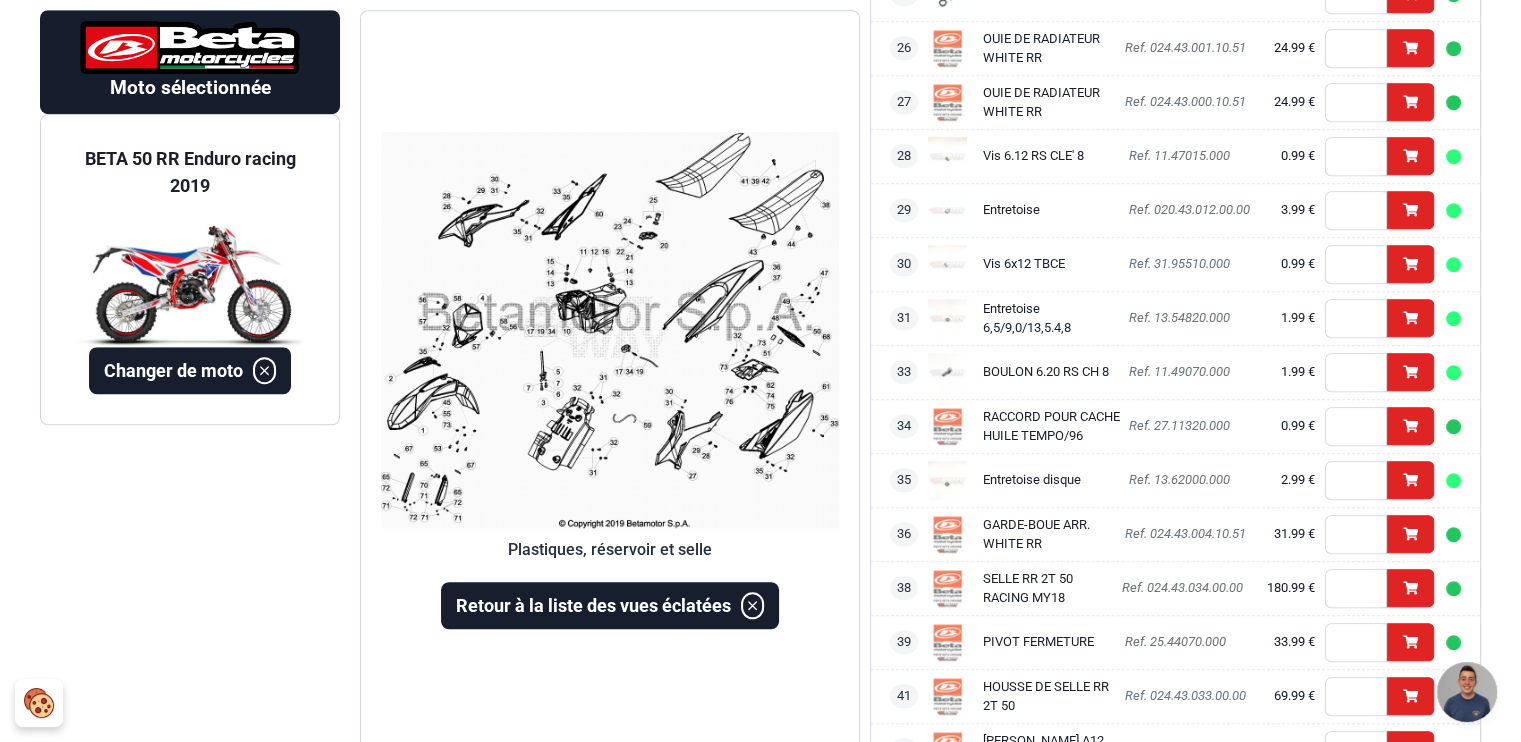 scroll, scrollTop: 1492, scrollLeft: 0, axis: vertical 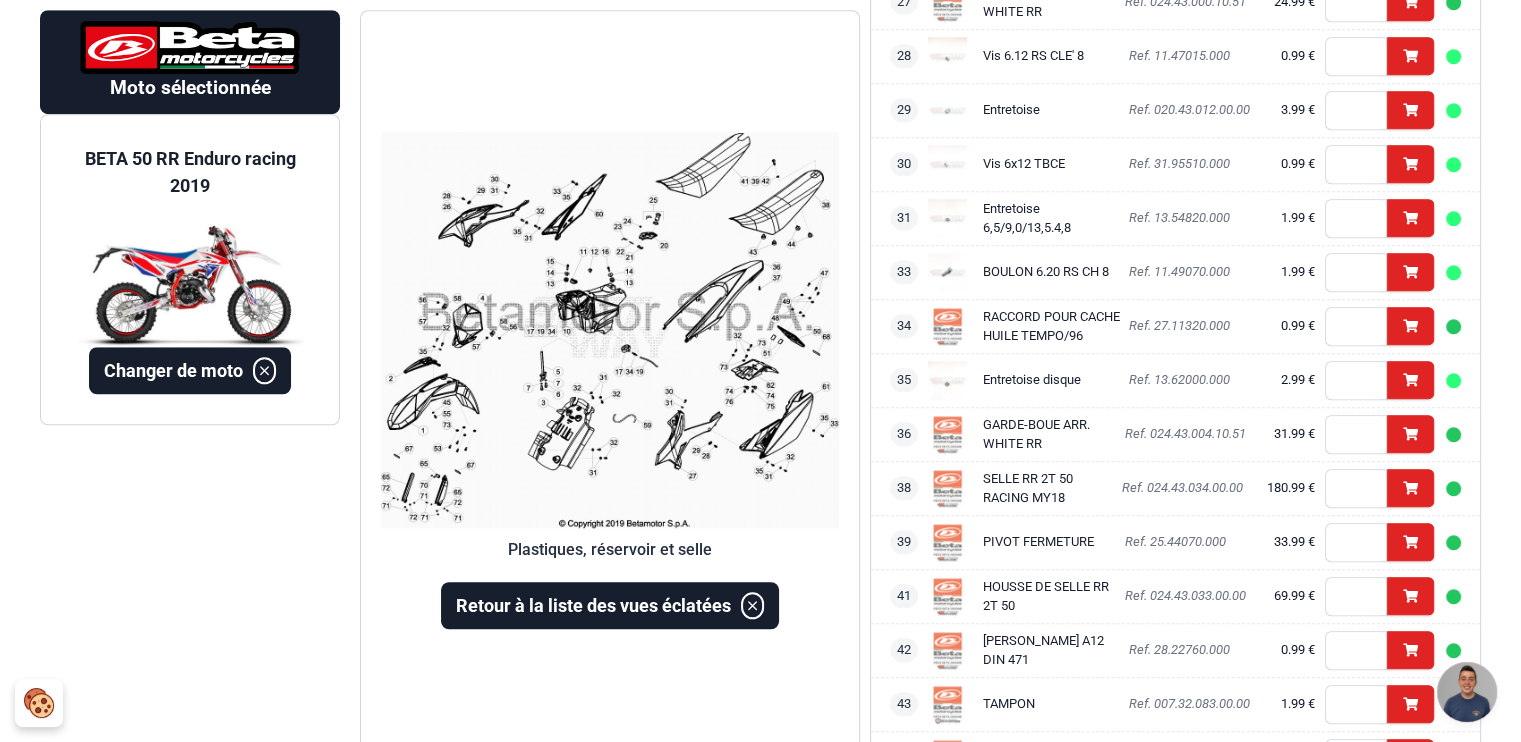 click at bounding box center (610, 330) 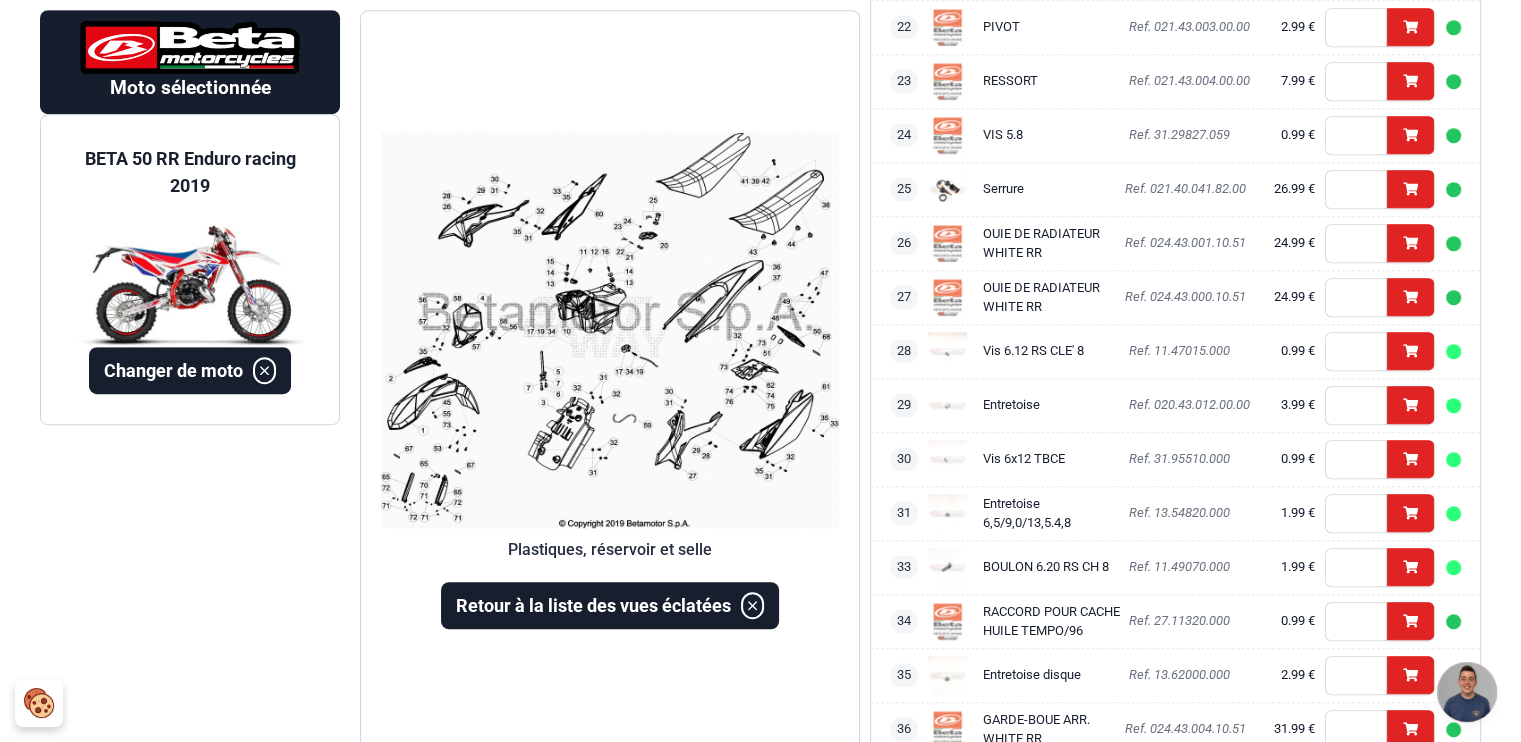 scroll, scrollTop: 1192, scrollLeft: 0, axis: vertical 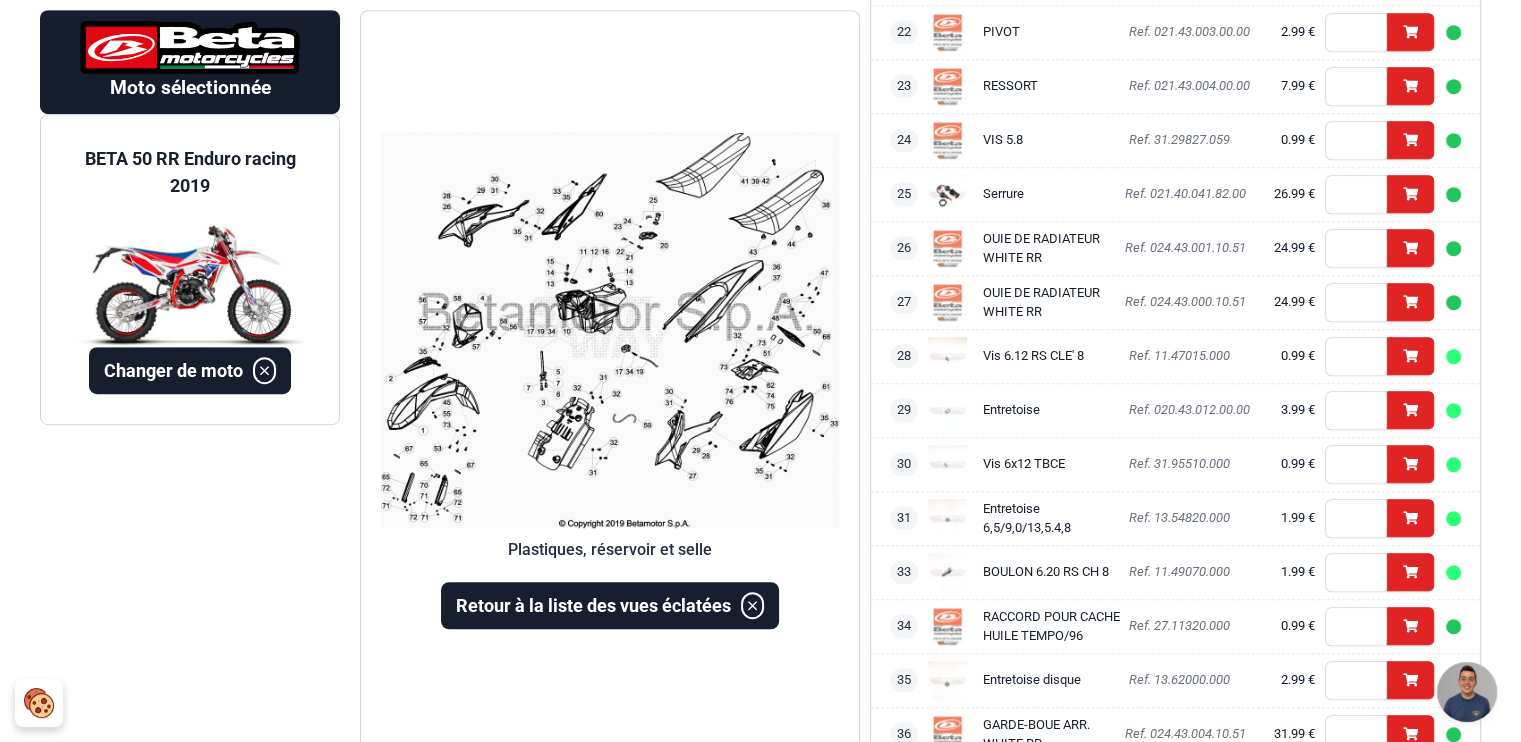 click at bounding box center [610, 330] 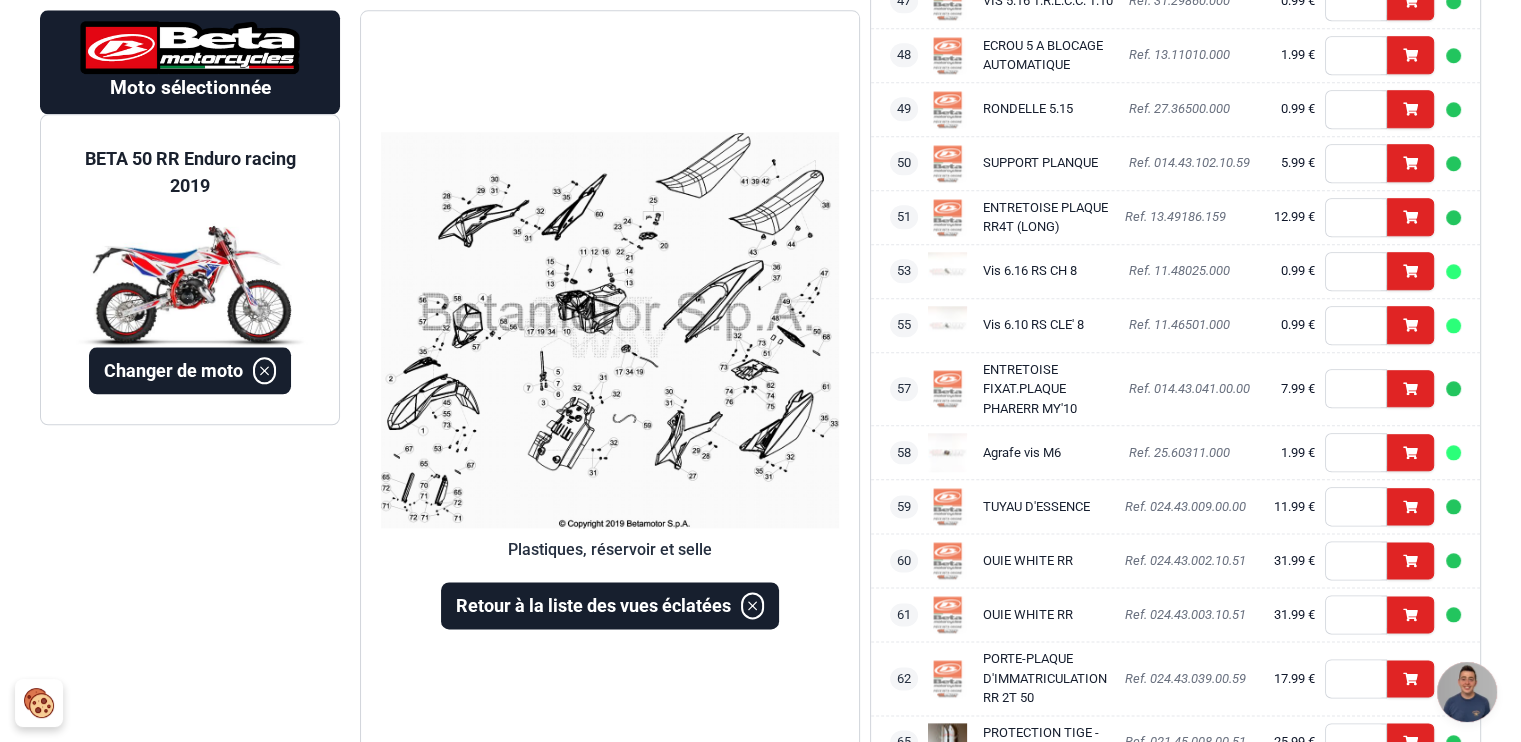 scroll, scrollTop: 2392, scrollLeft: 0, axis: vertical 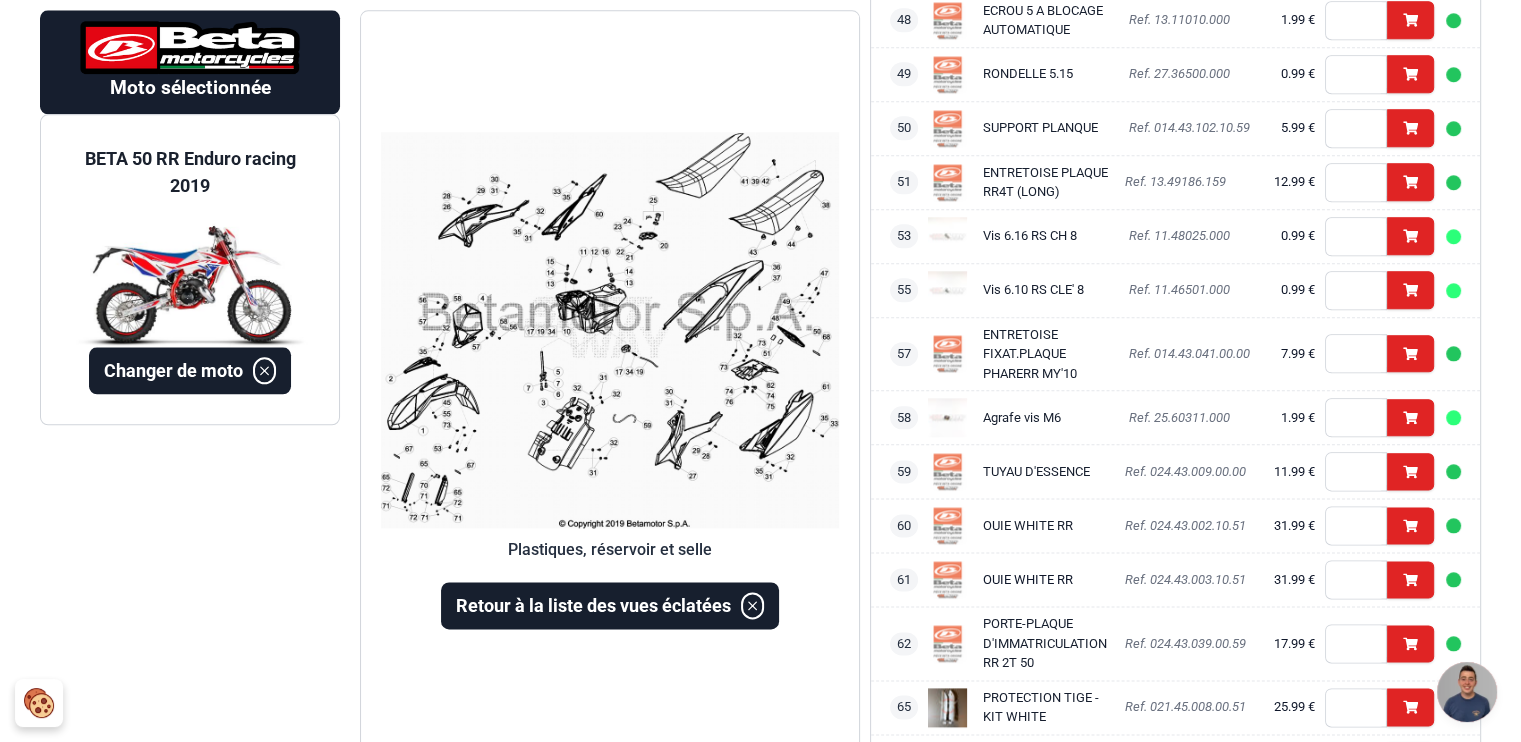 click on "OUIE WHITE RR" at bounding box center (1028, 579) 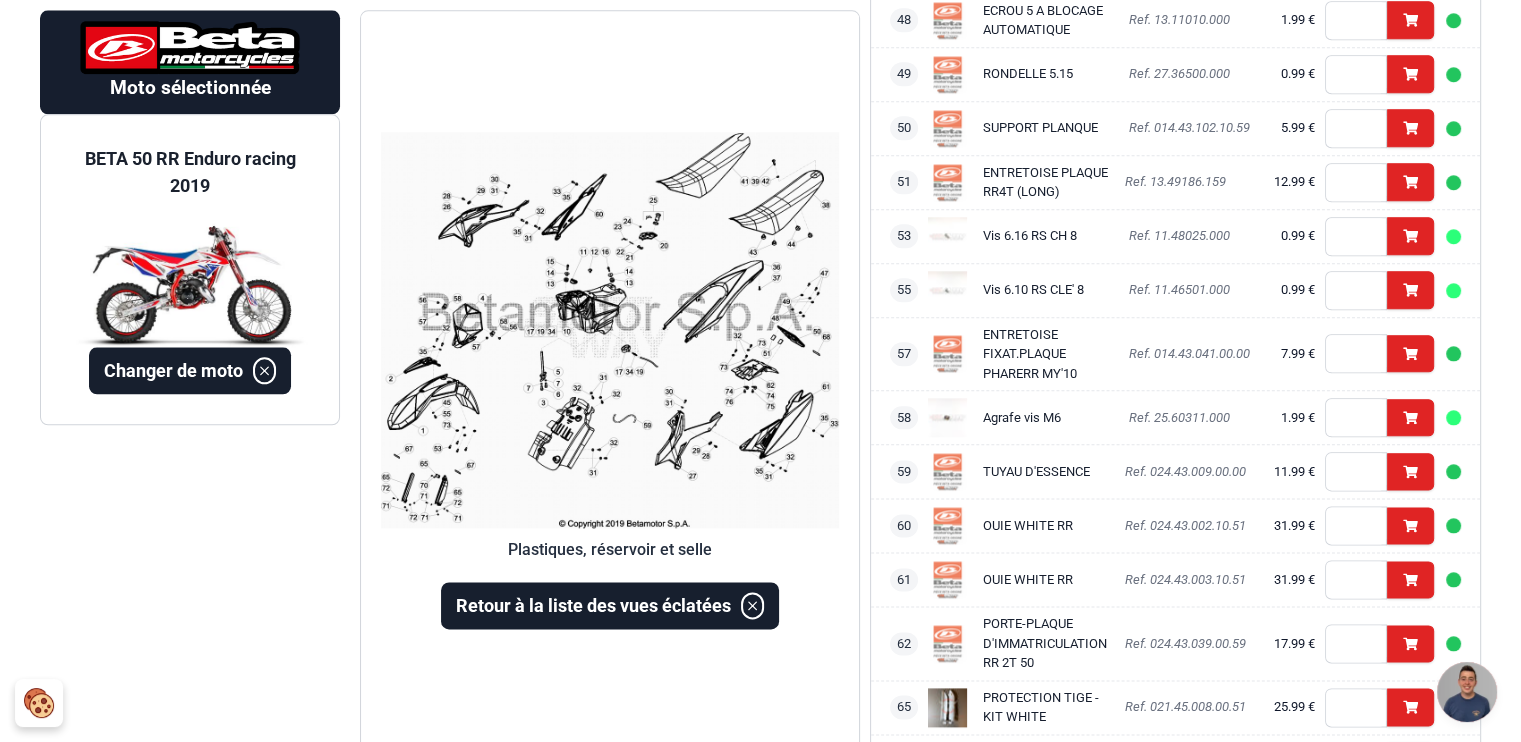 click at bounding box center (610, 330) 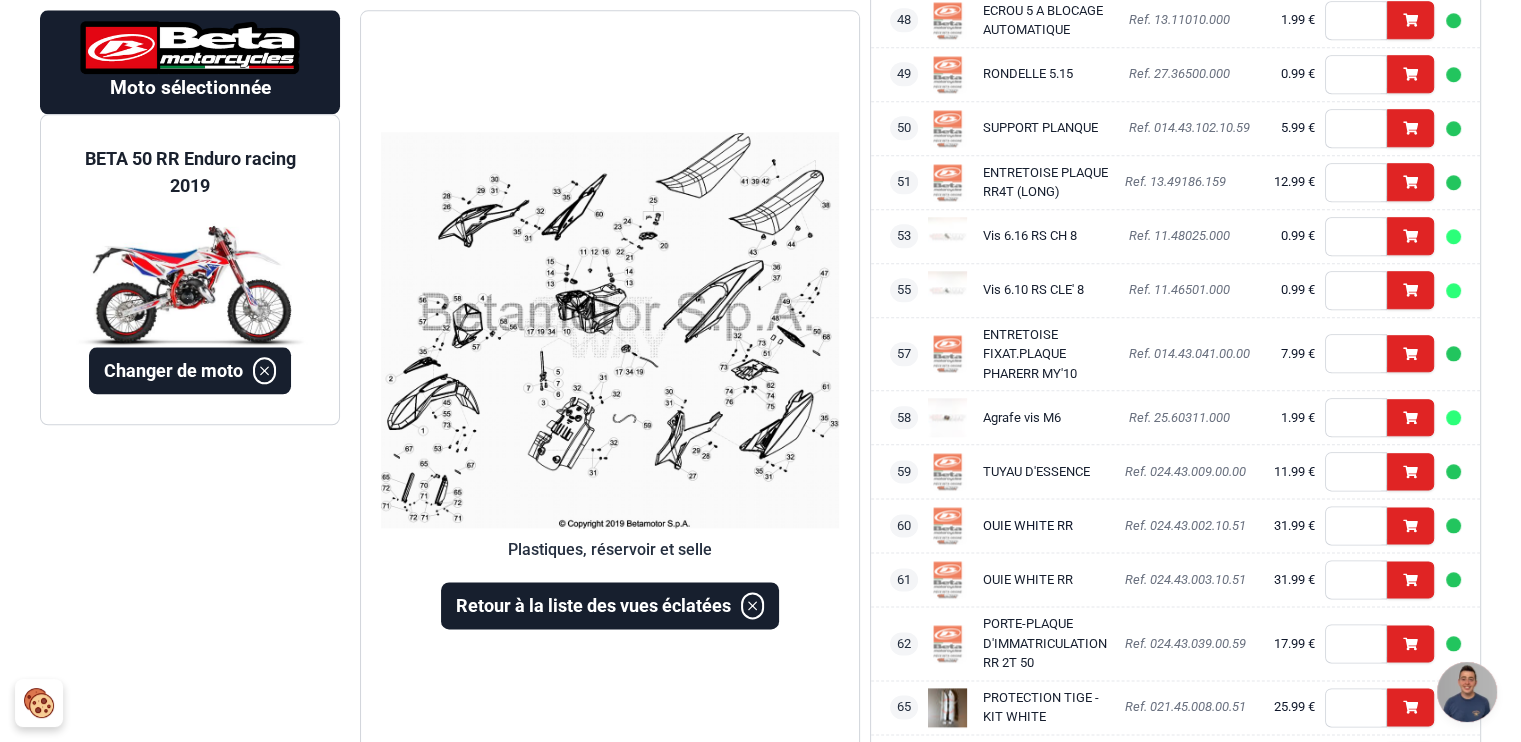 click on "OUIE WHITE RR" at bounding box center (1028, 525) 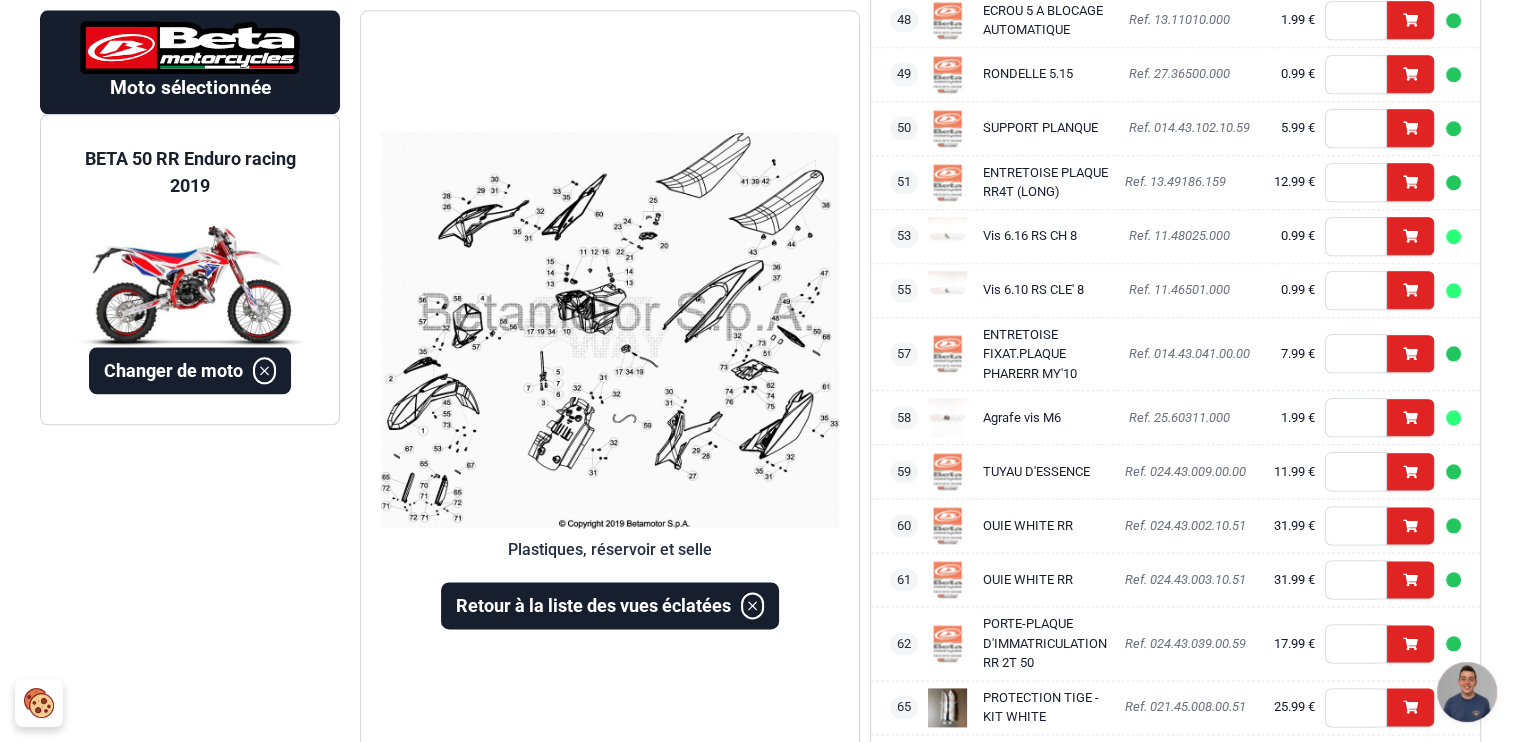 click at bounding box center [610, 330] 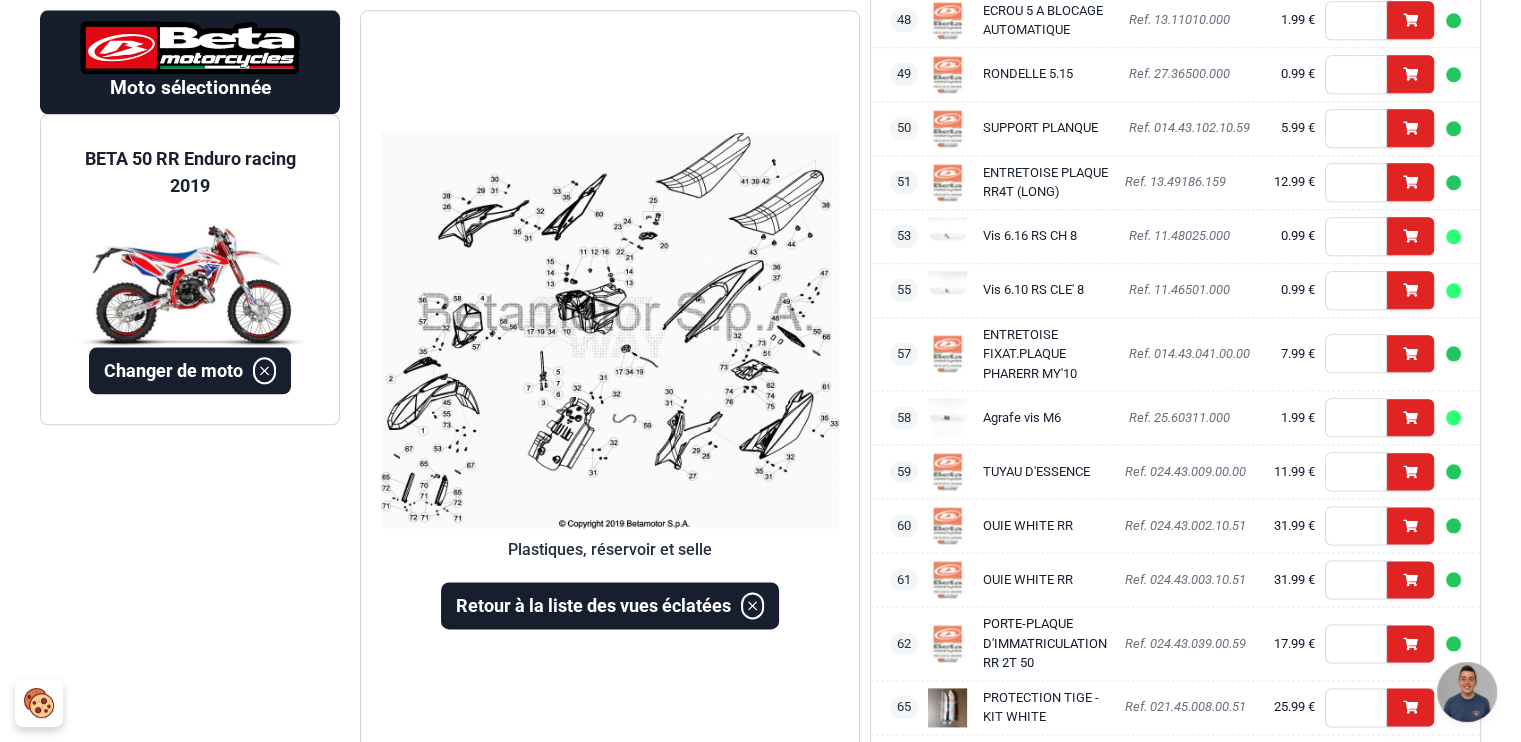 click on "PORTE-PLAQUE D'IMMATRICULATION RR 2T 50" at bounding box center (1045, 643) 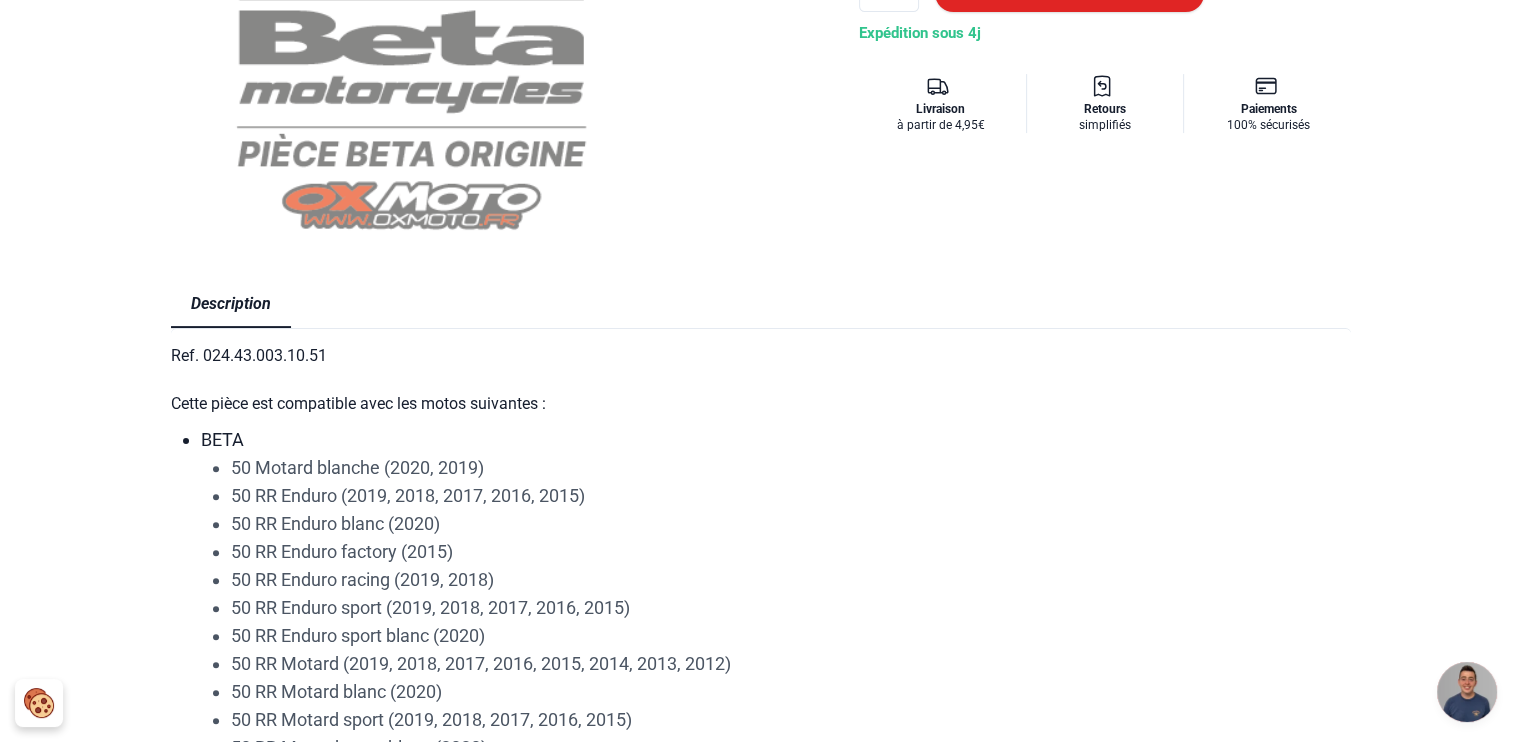 scroll, scrollTop: 0, scrollLeft: 0, axis: both 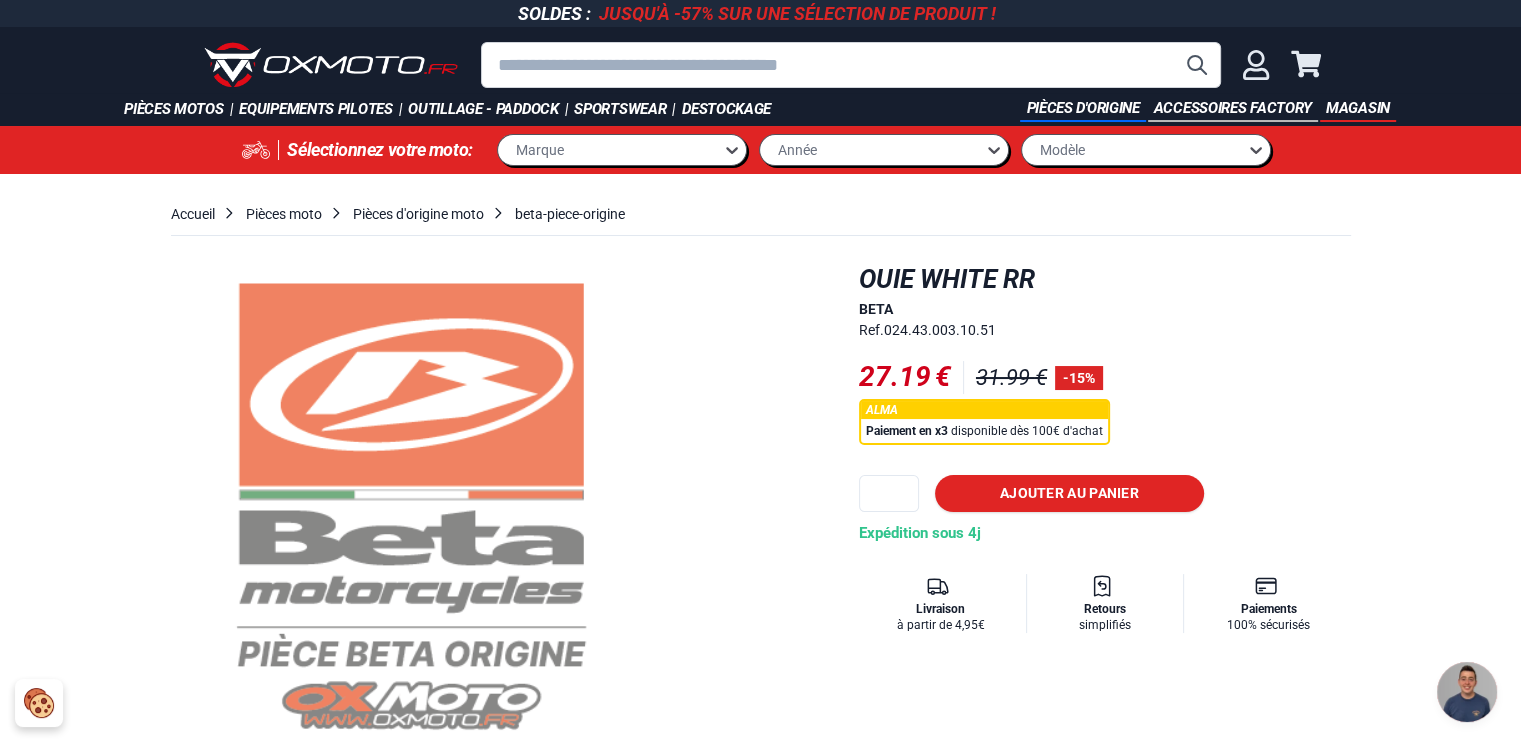 drag, startPoint x: 1052, startPoint y: 275, endPoint x: 844, endPoint y: 285, distance: 208.24025 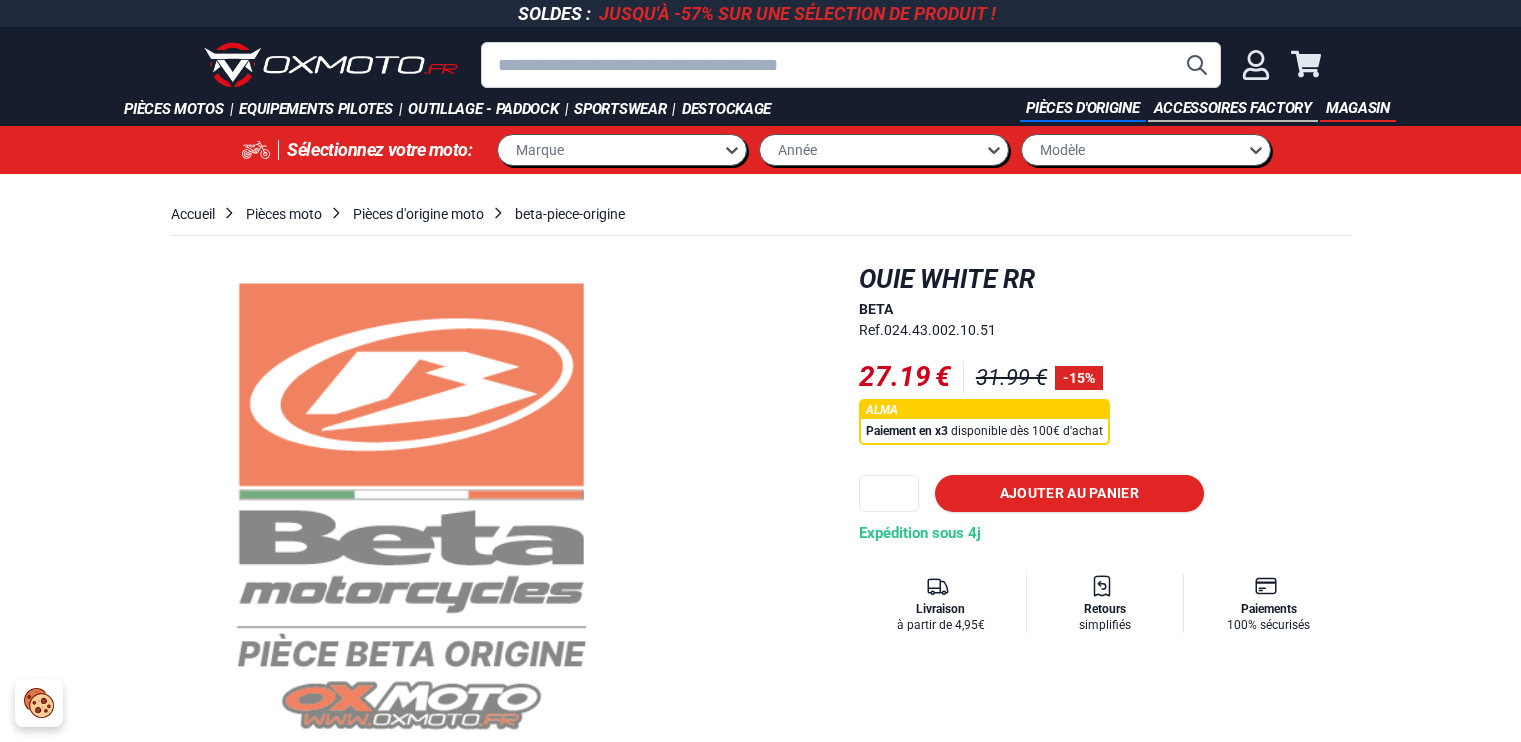 scroll, scrollTop: 0, scrollLeft: 0, axis: both 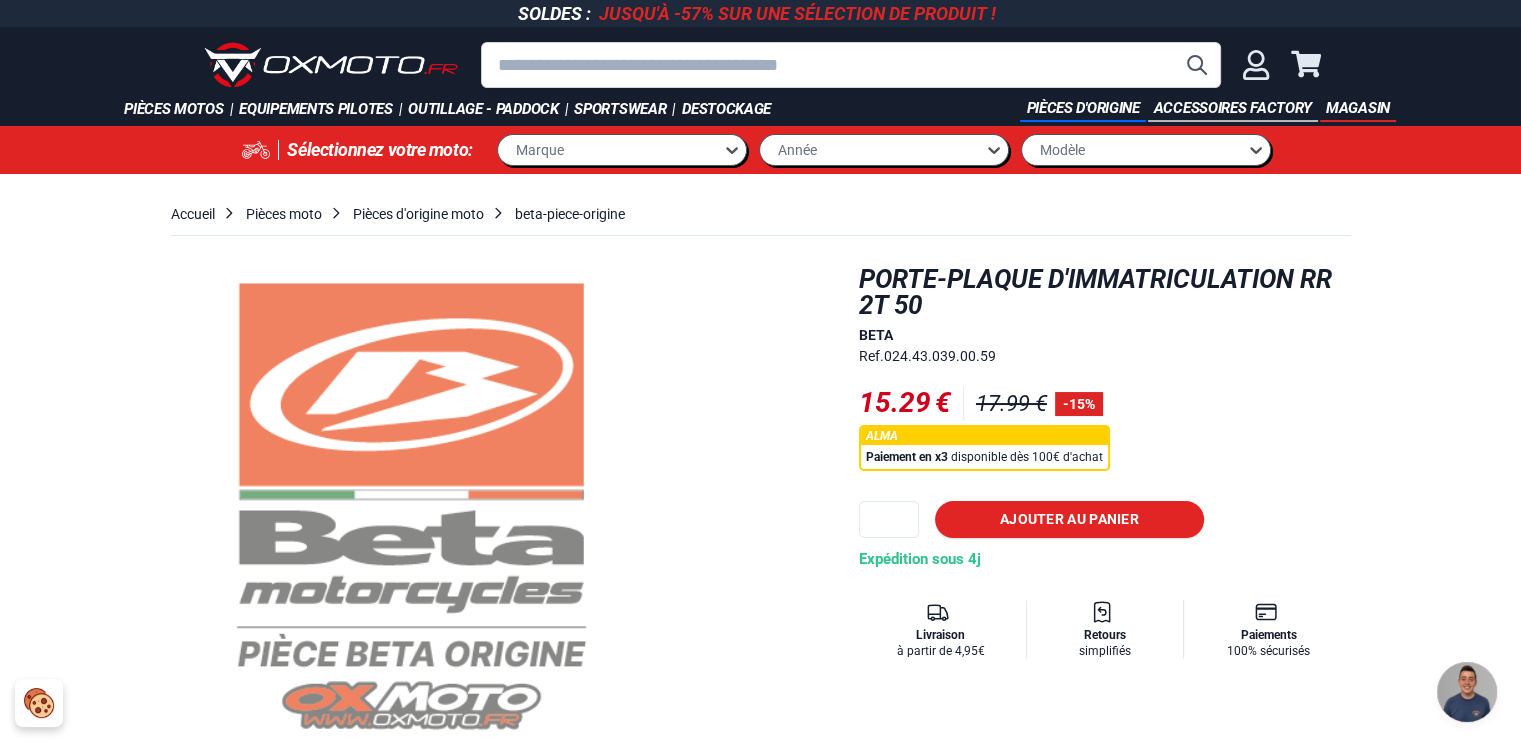 drag, startPoint x: 863, startPoint y: 266, endPoint x: 1266, endPoint y: 312, distance: 405.61682 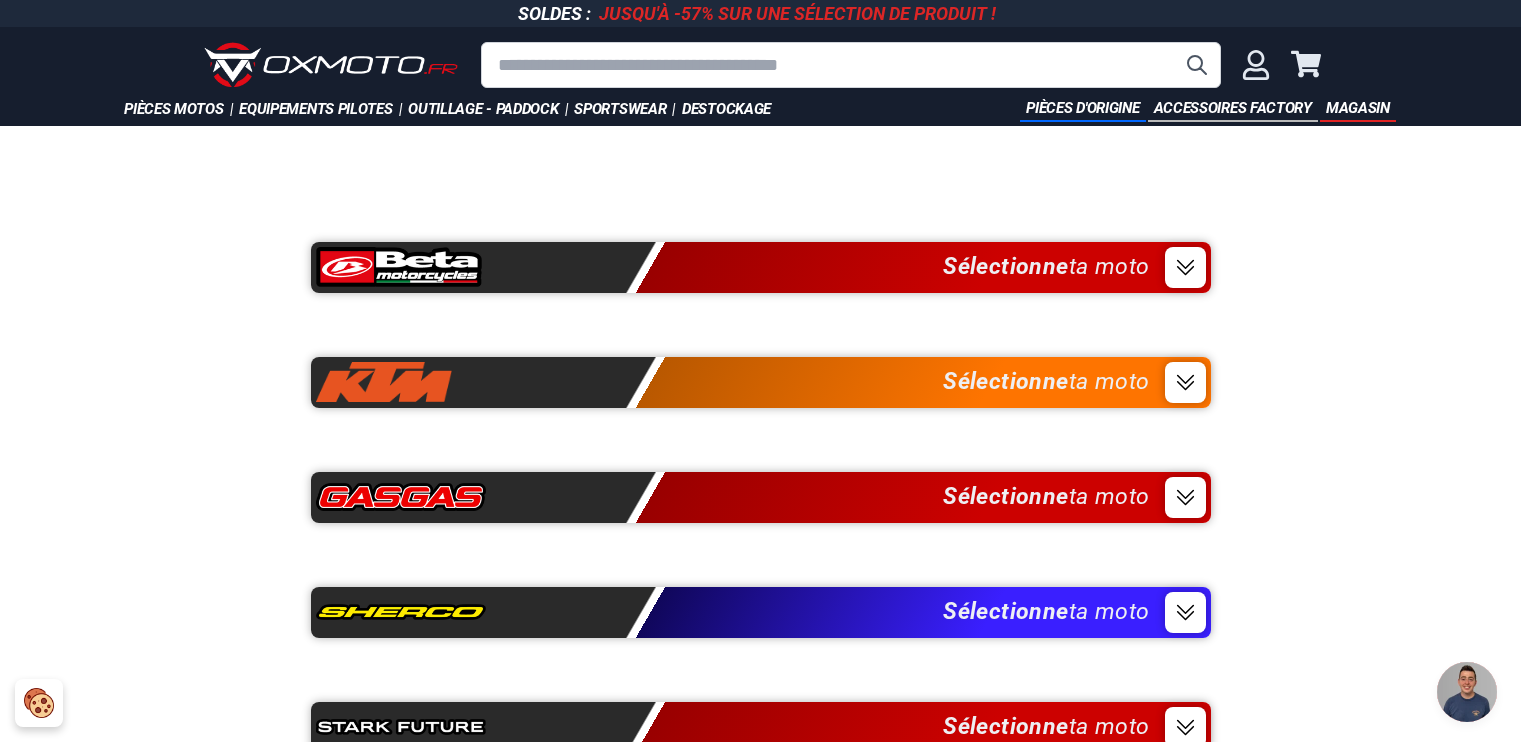 scroll, scrollTop: 0, scrollLeft: 0, axis: both 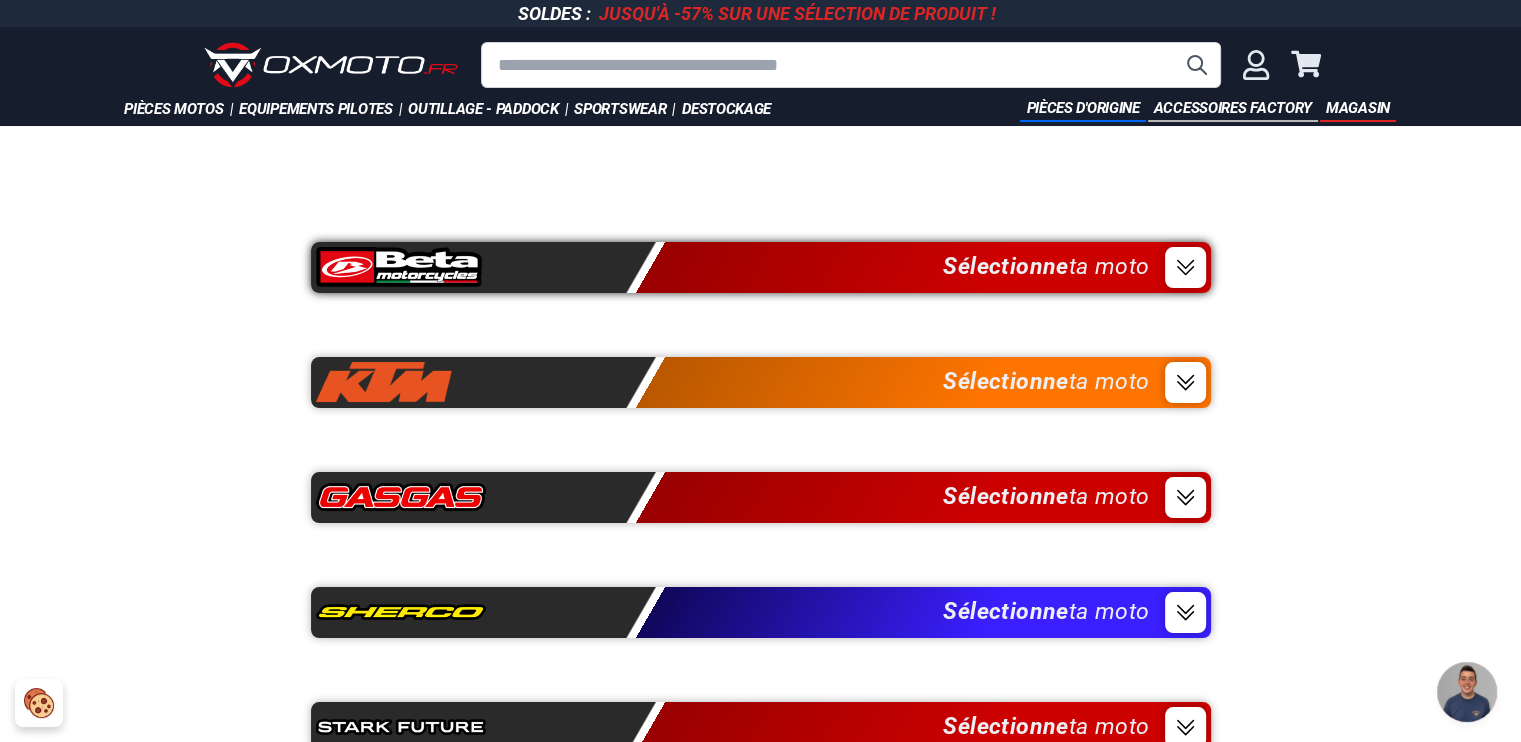 click at bounding box center (399, 267) 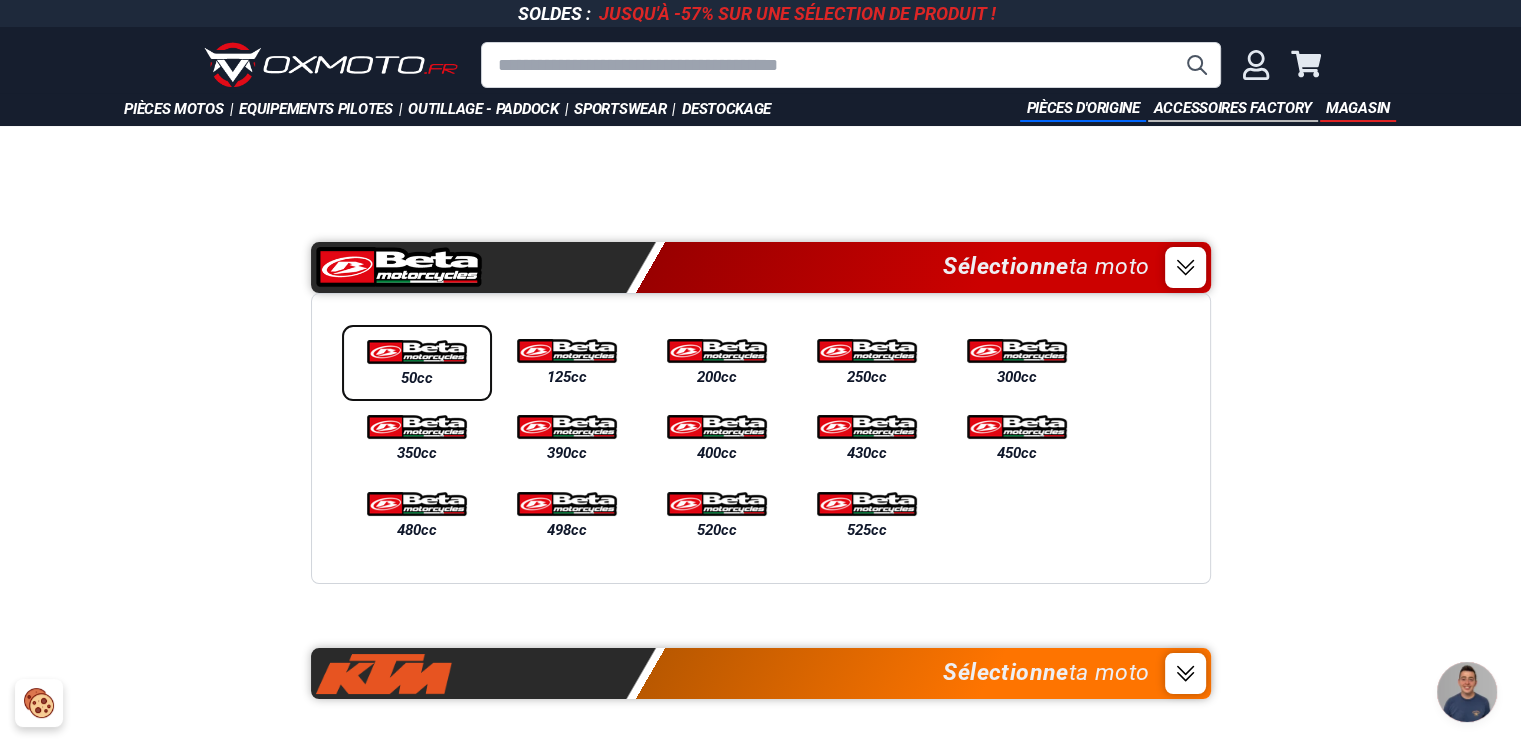 click at bounding box center (417, 352) 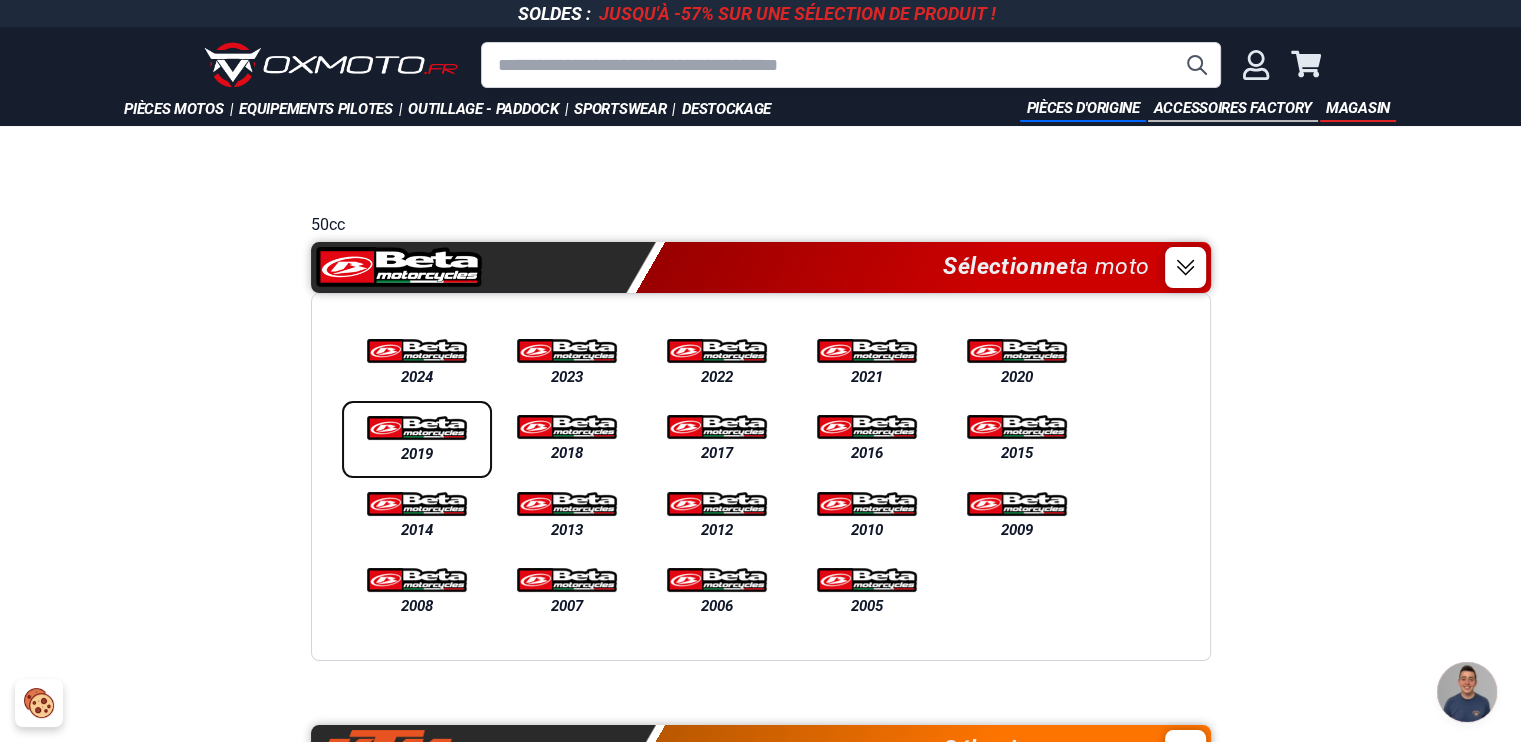 click at bounding box center (417, 428) 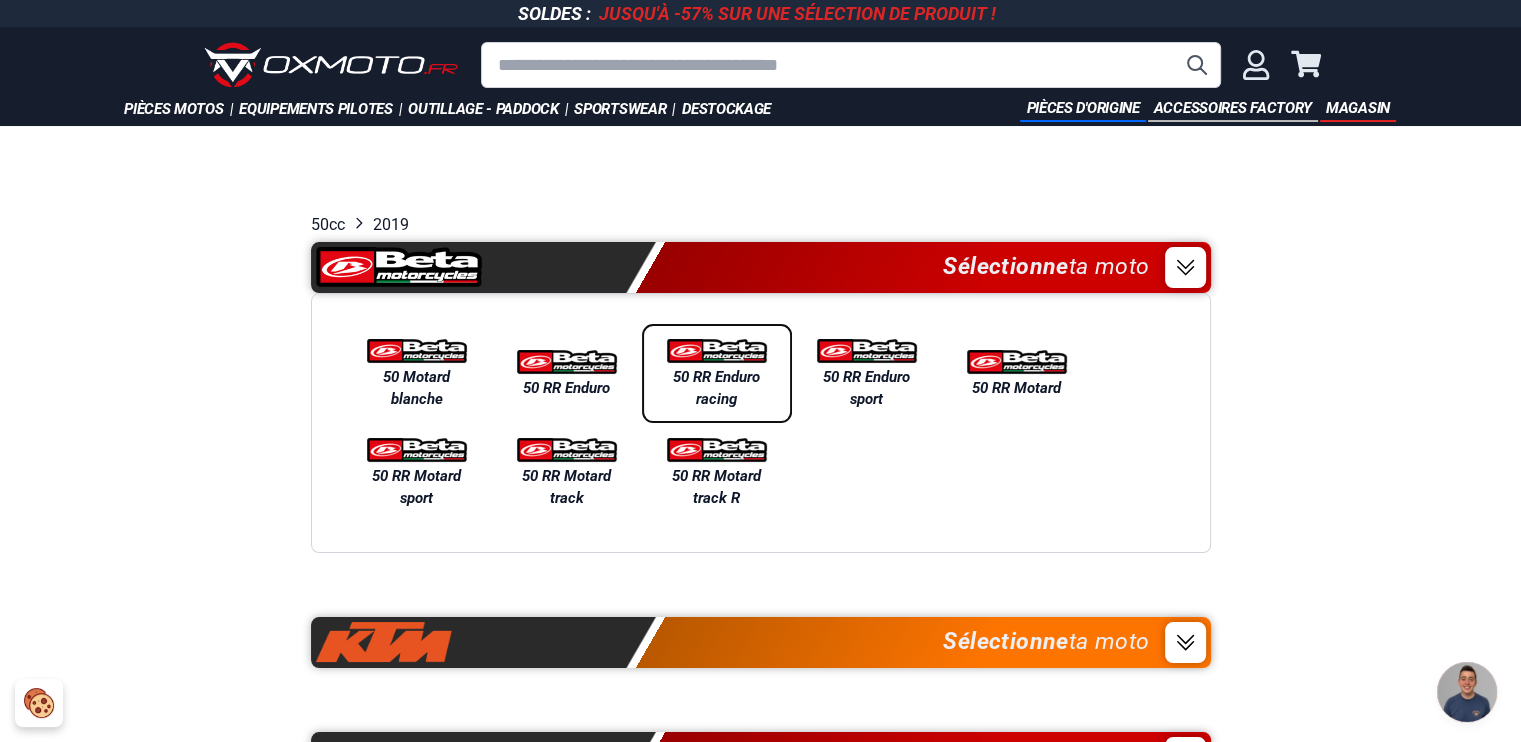 click on "50 RR Enduro racing" at bounding box center [717, 388] 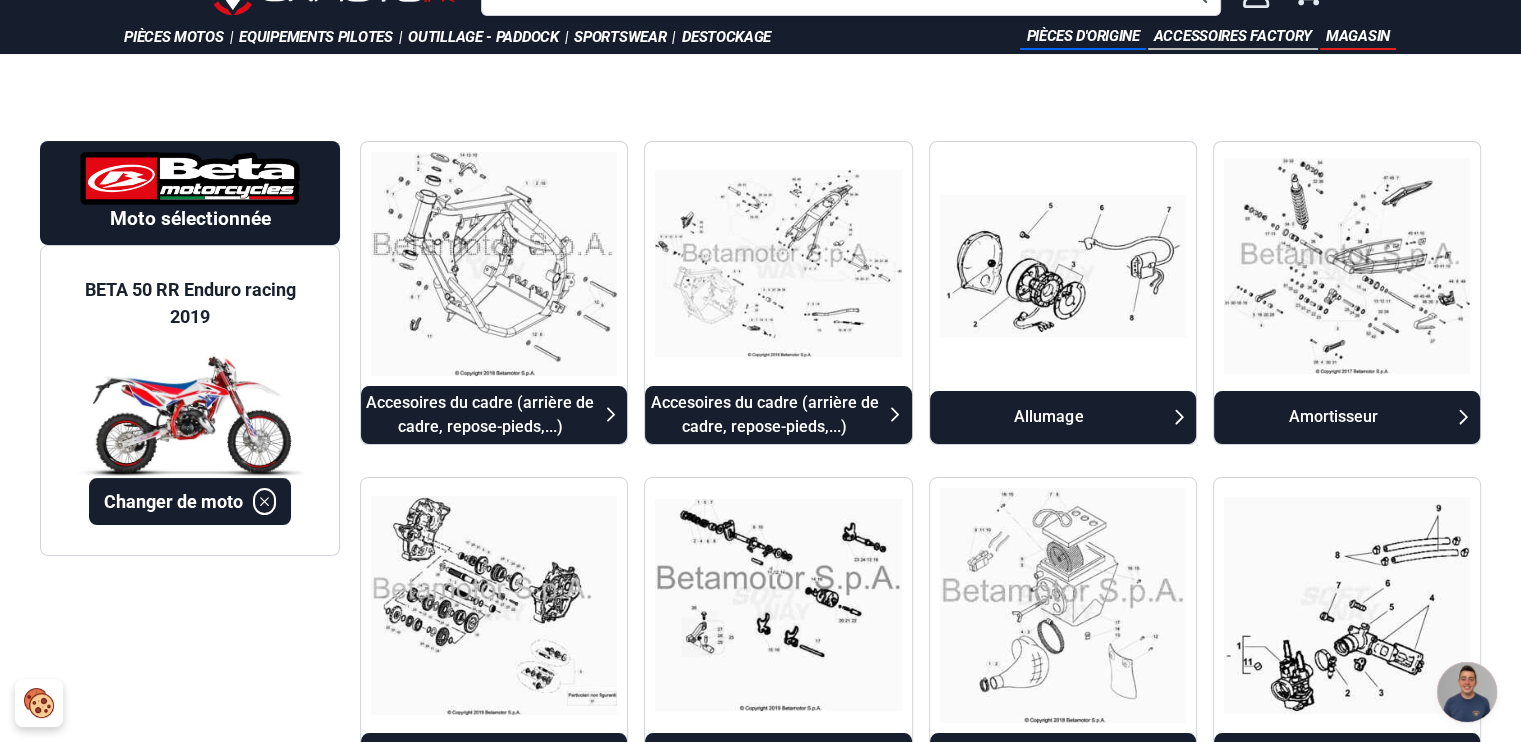 scroll, scrollTop: 0, scrollLeft: 0, axis: both 